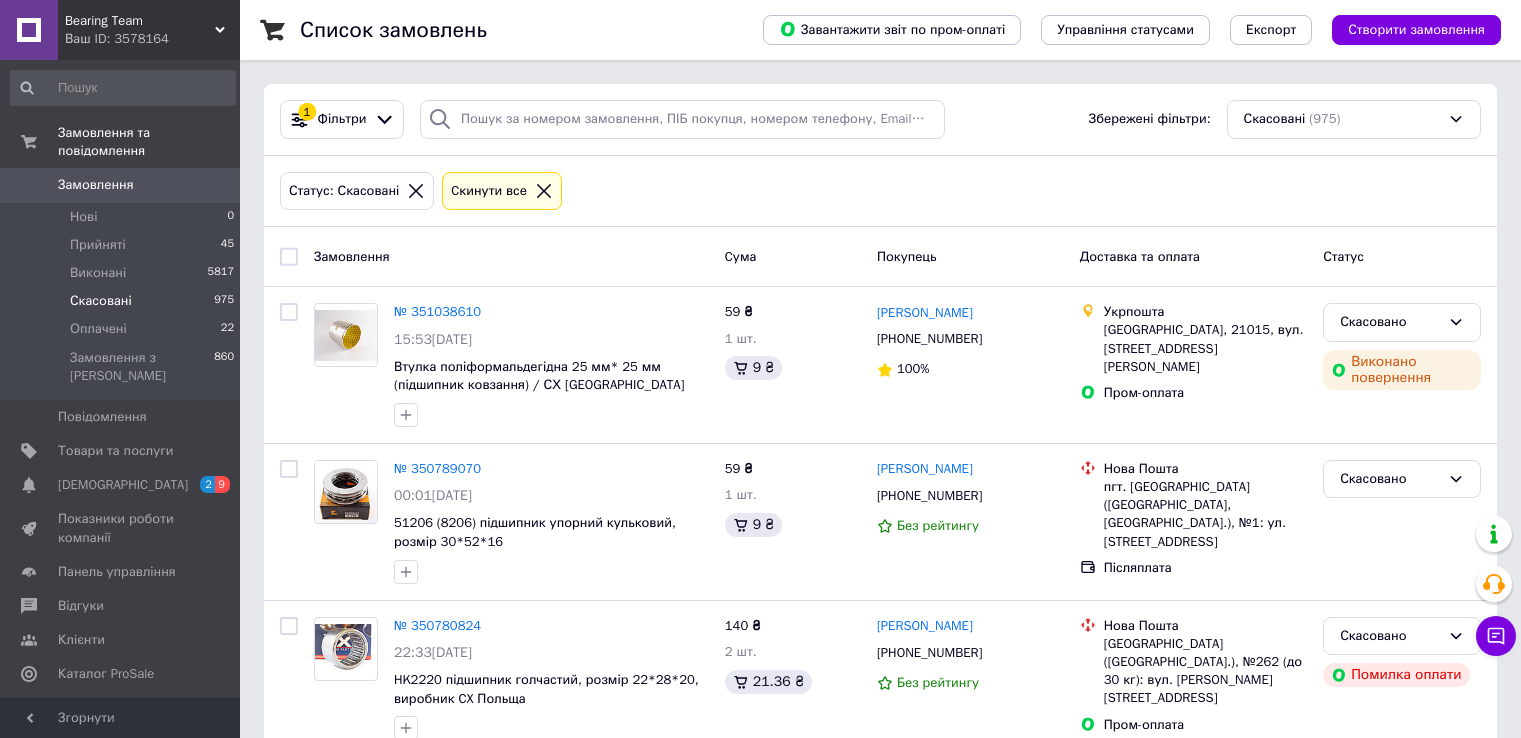 scroll, scrollTop: 200, scrollLeft: 0, axis: vertical 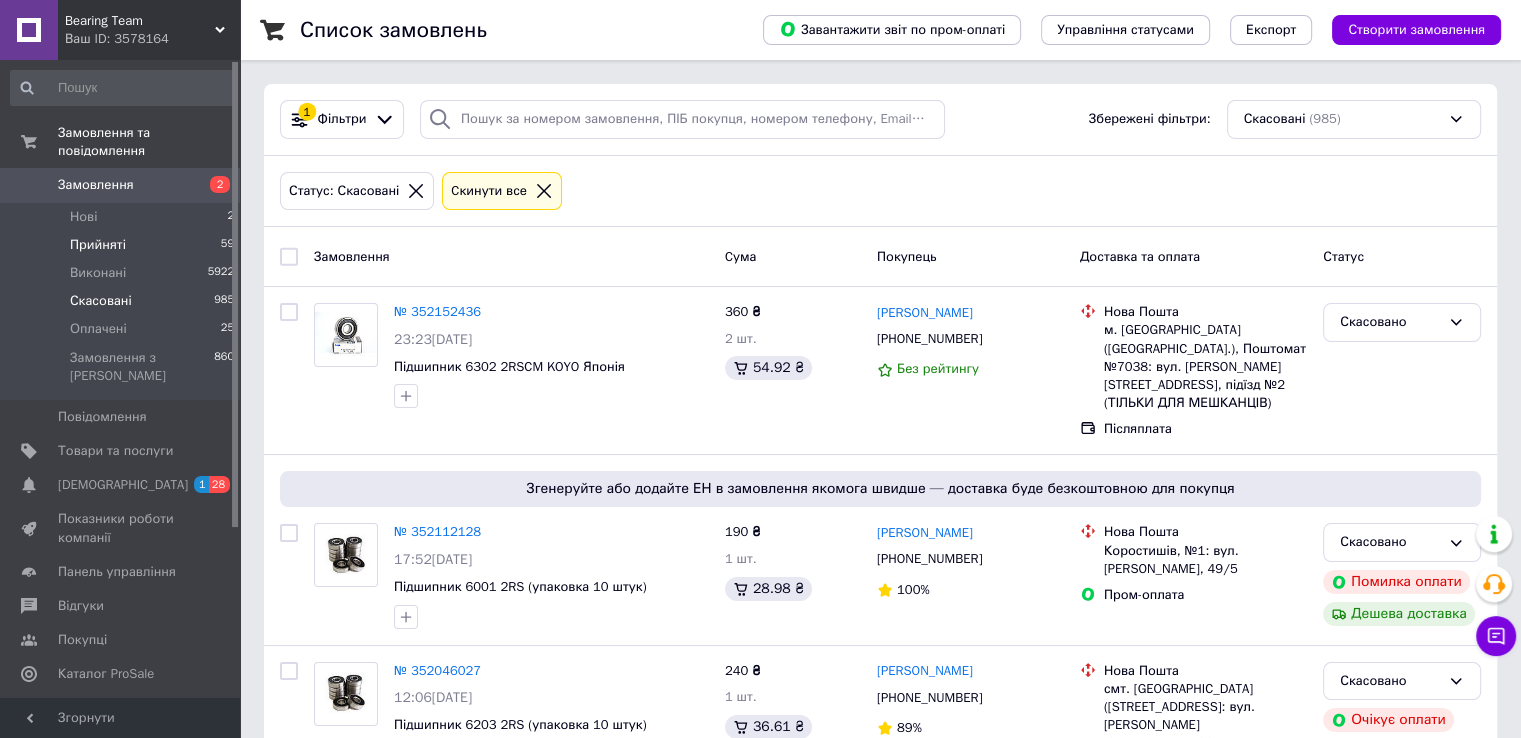 click on "Прийняті 59" at bounding box center [123, 245] 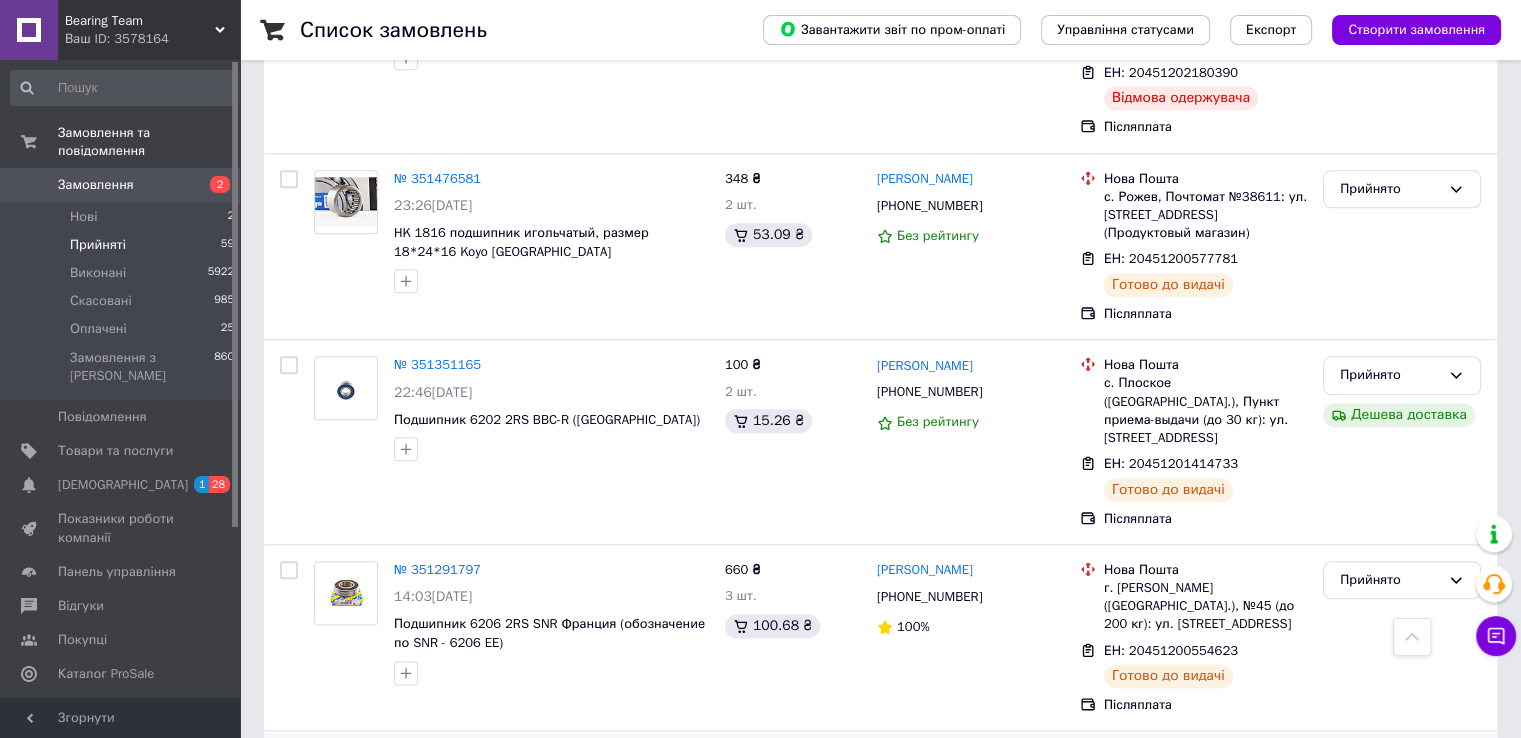 scroll, scrollTop: 9616, scrollLeft: 0, axis: vertical 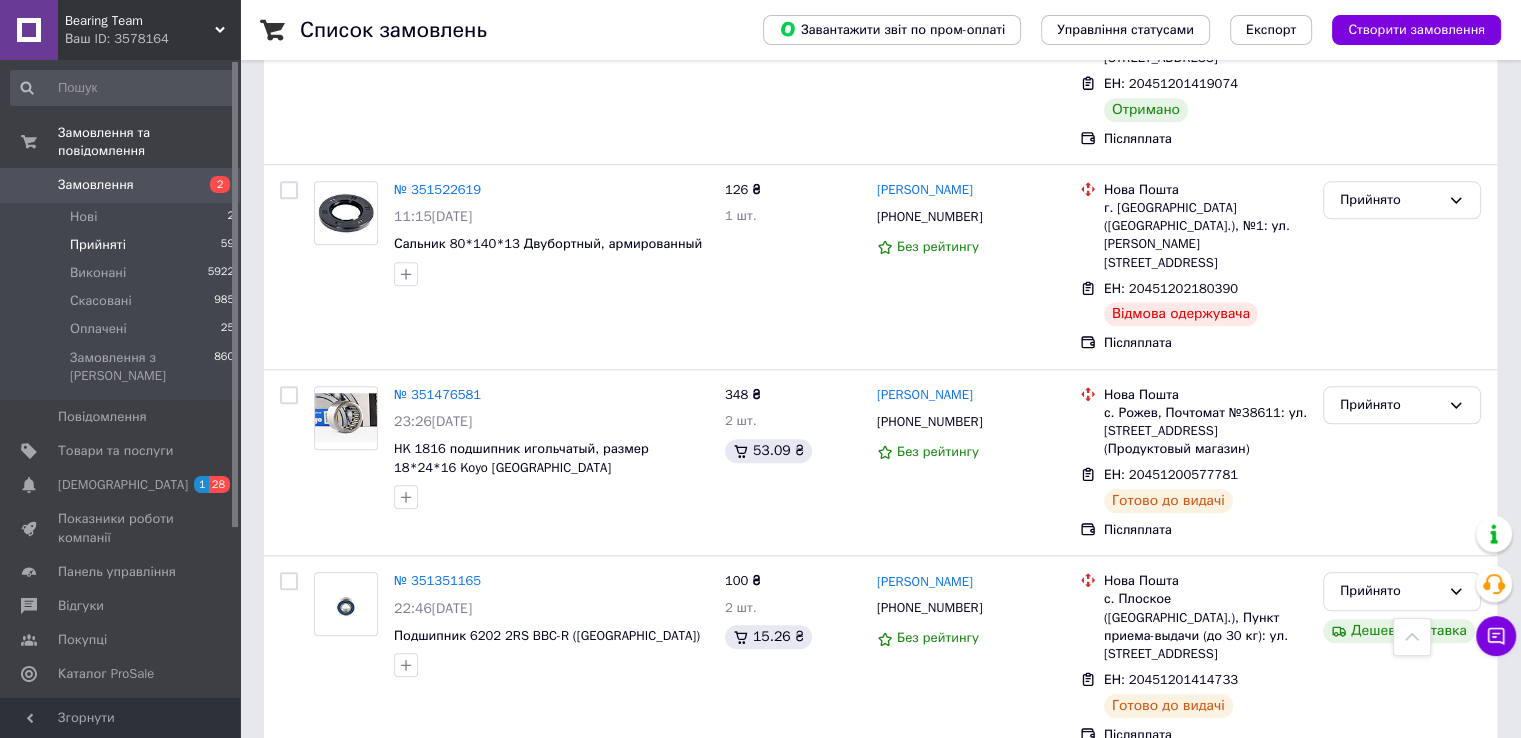 click at bounding box center (289, 1141) 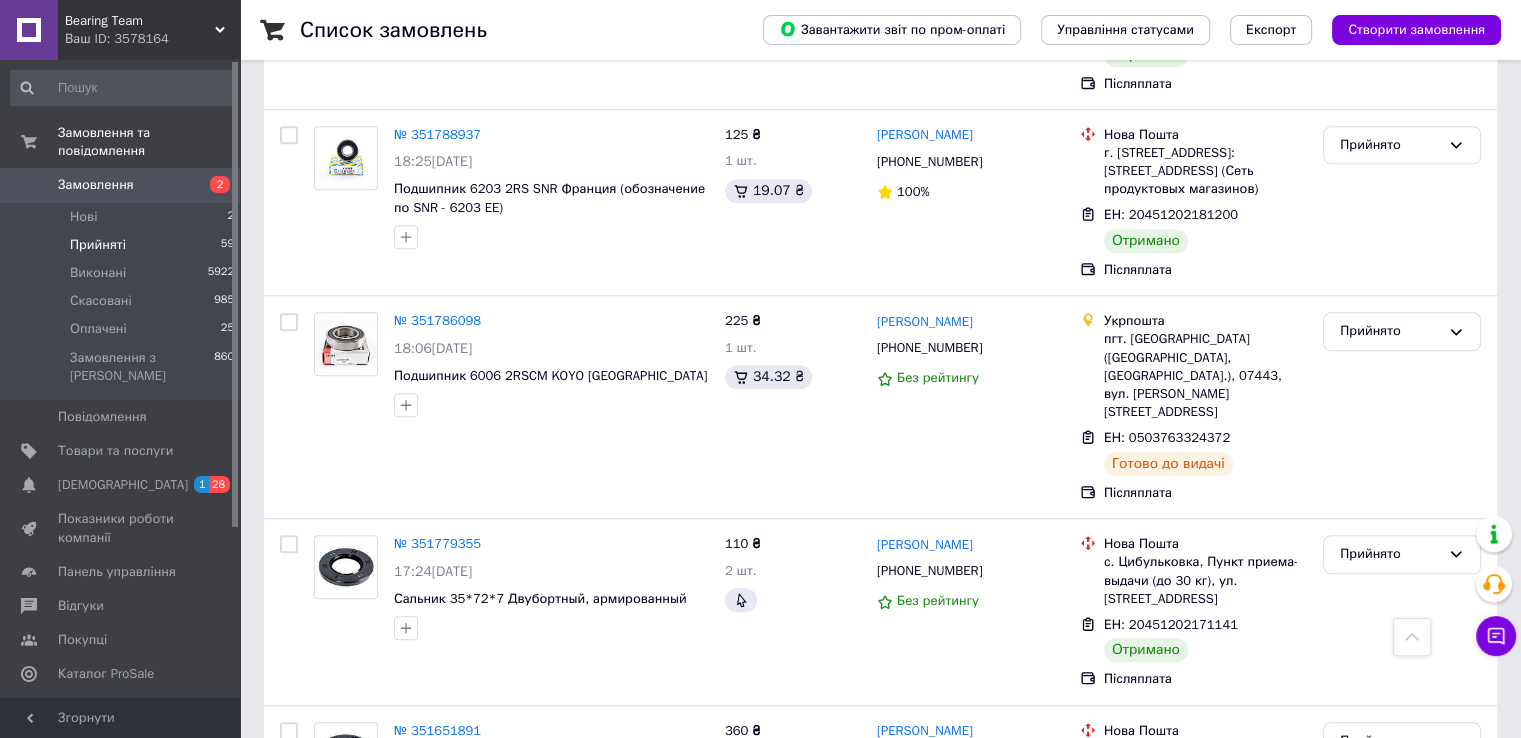 scroll, scrollTop: 8516, scrollLeft: 0, axis: vertical 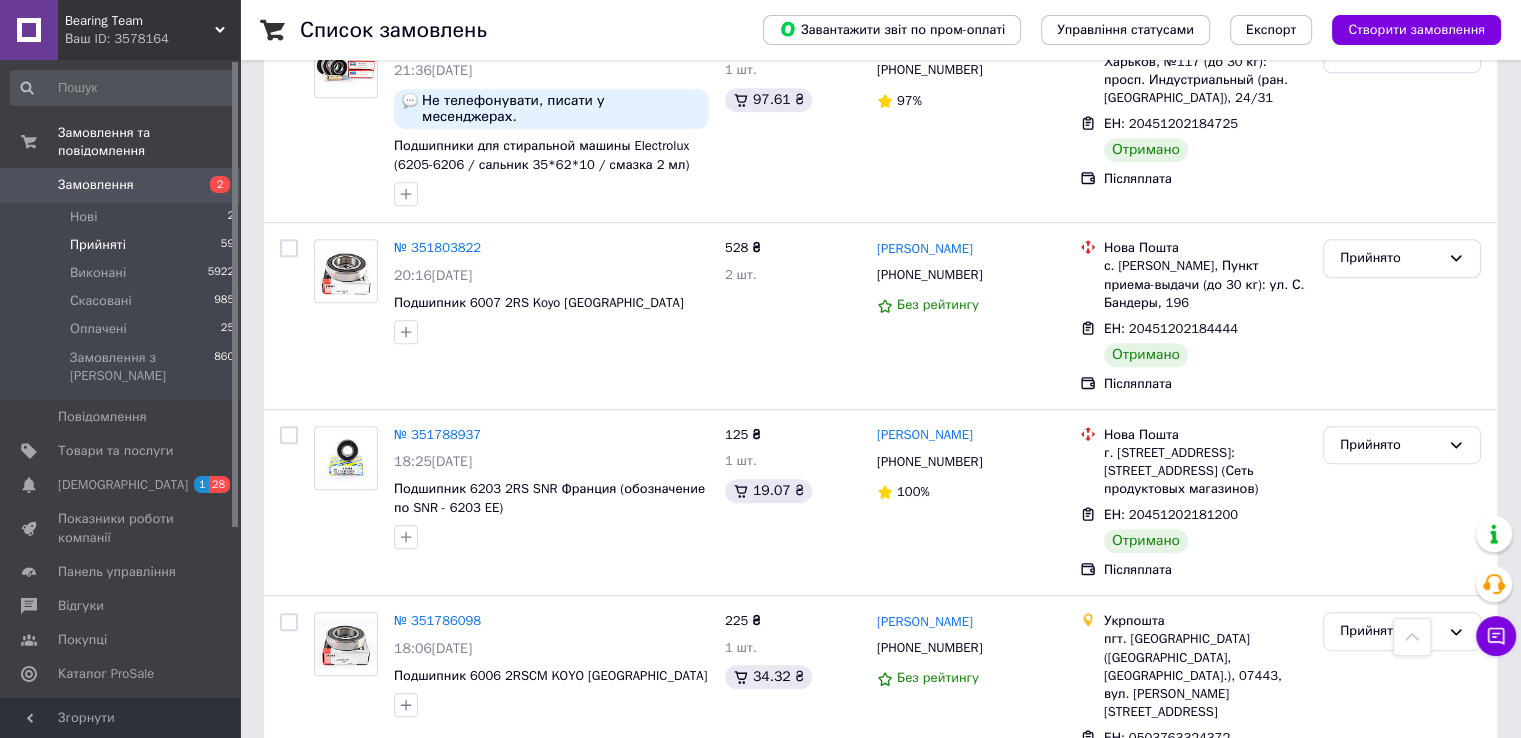 click at bounding box center [289, 1031] 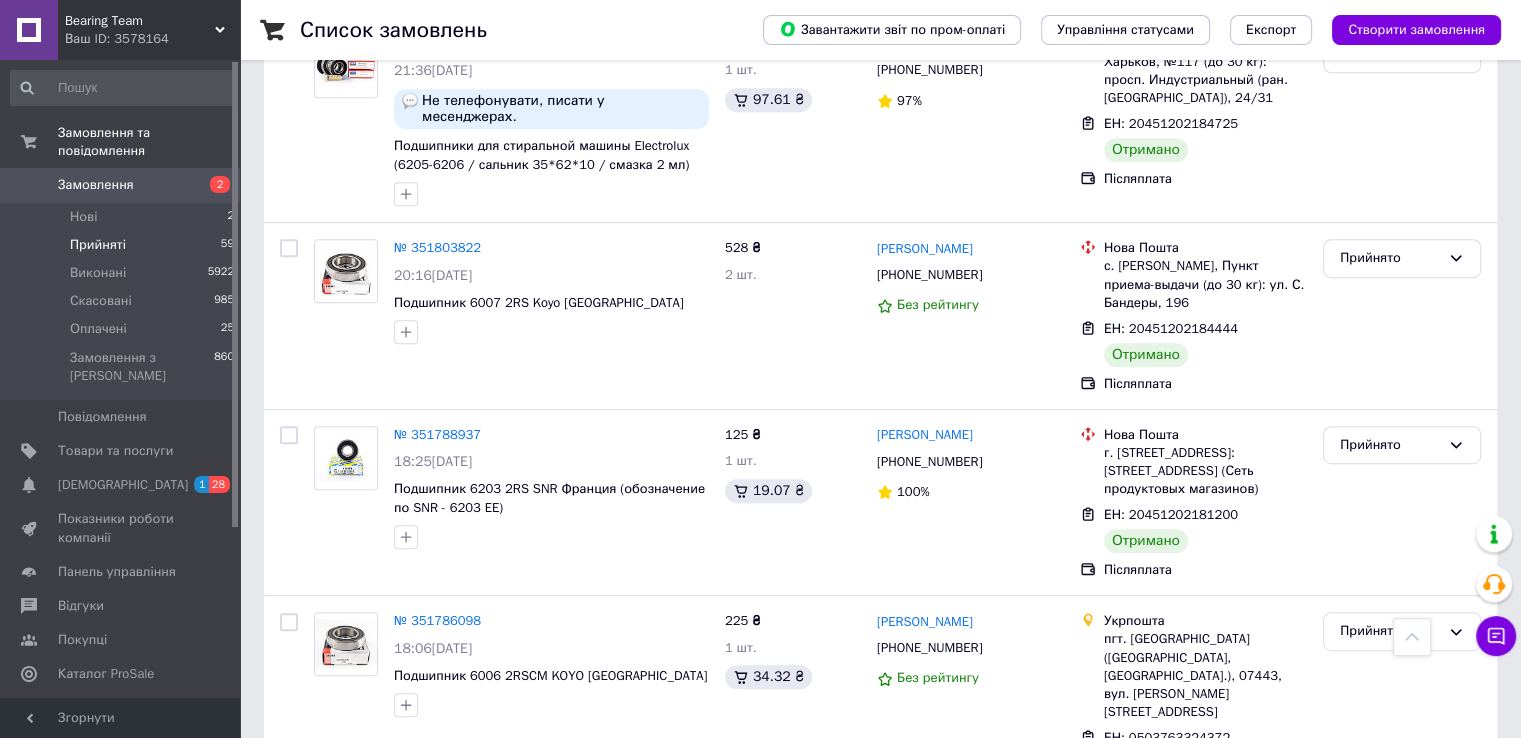 click at bounding box center (289, 844) 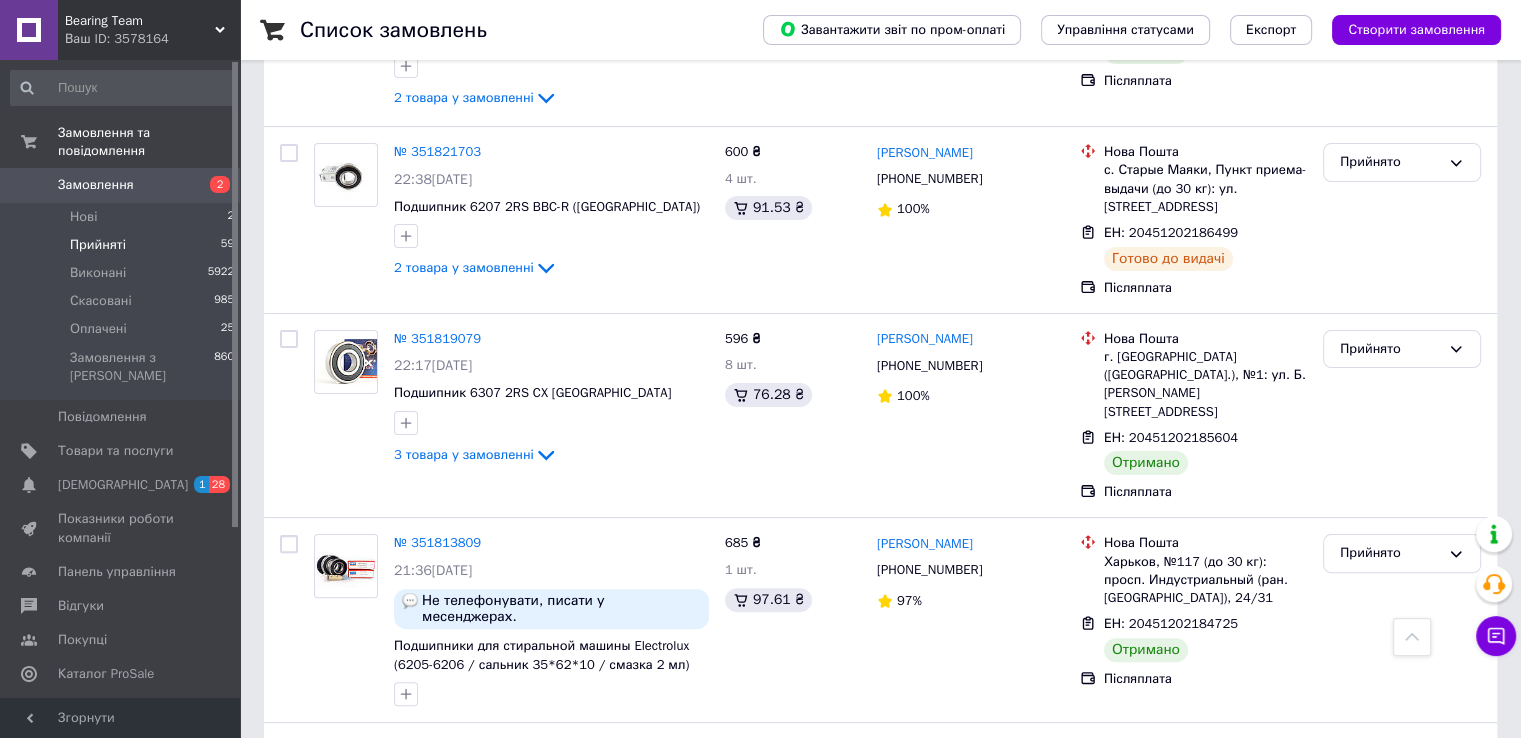 scroll, scrollTop: 8116, scrollLeft: 0, axis: vertical 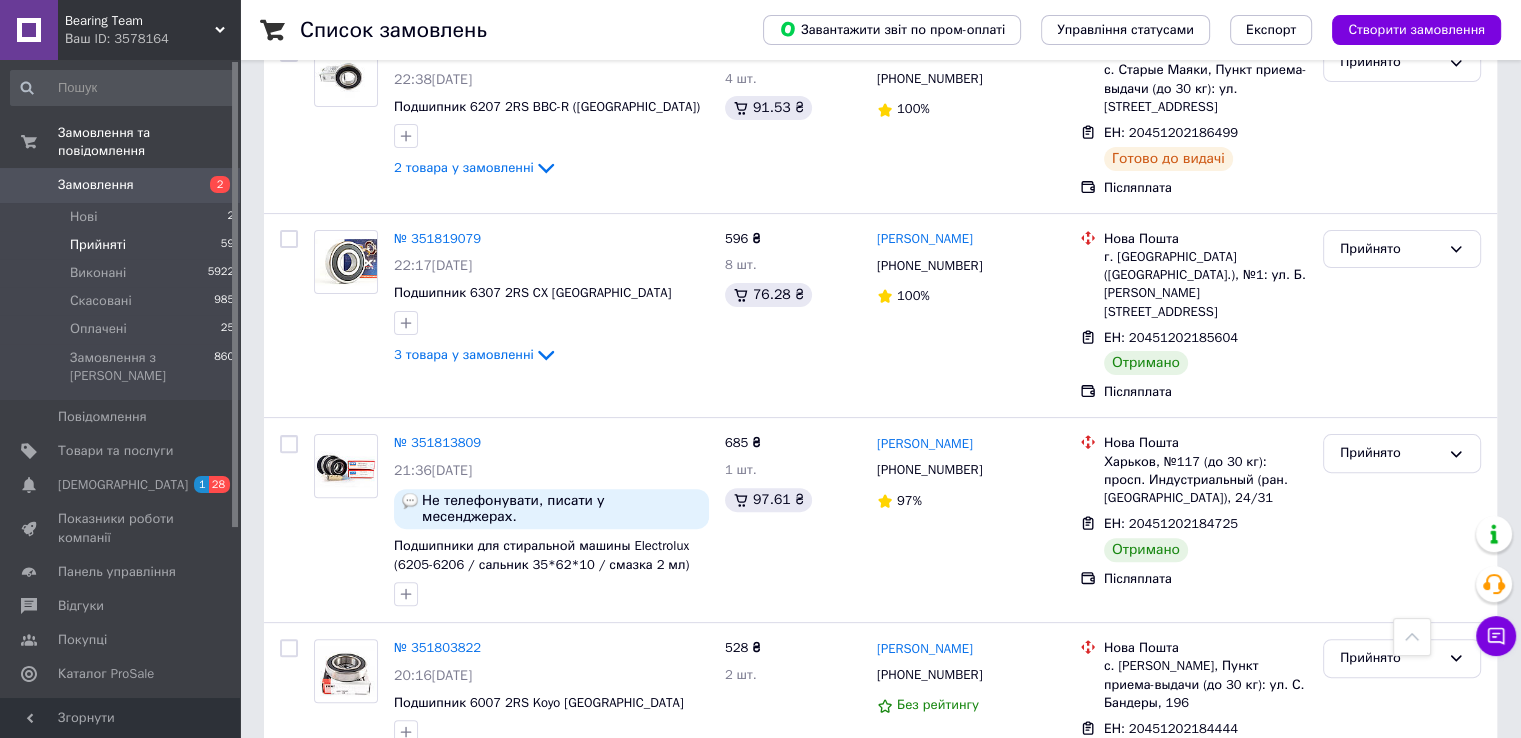 click at bounding box center (289, 835) 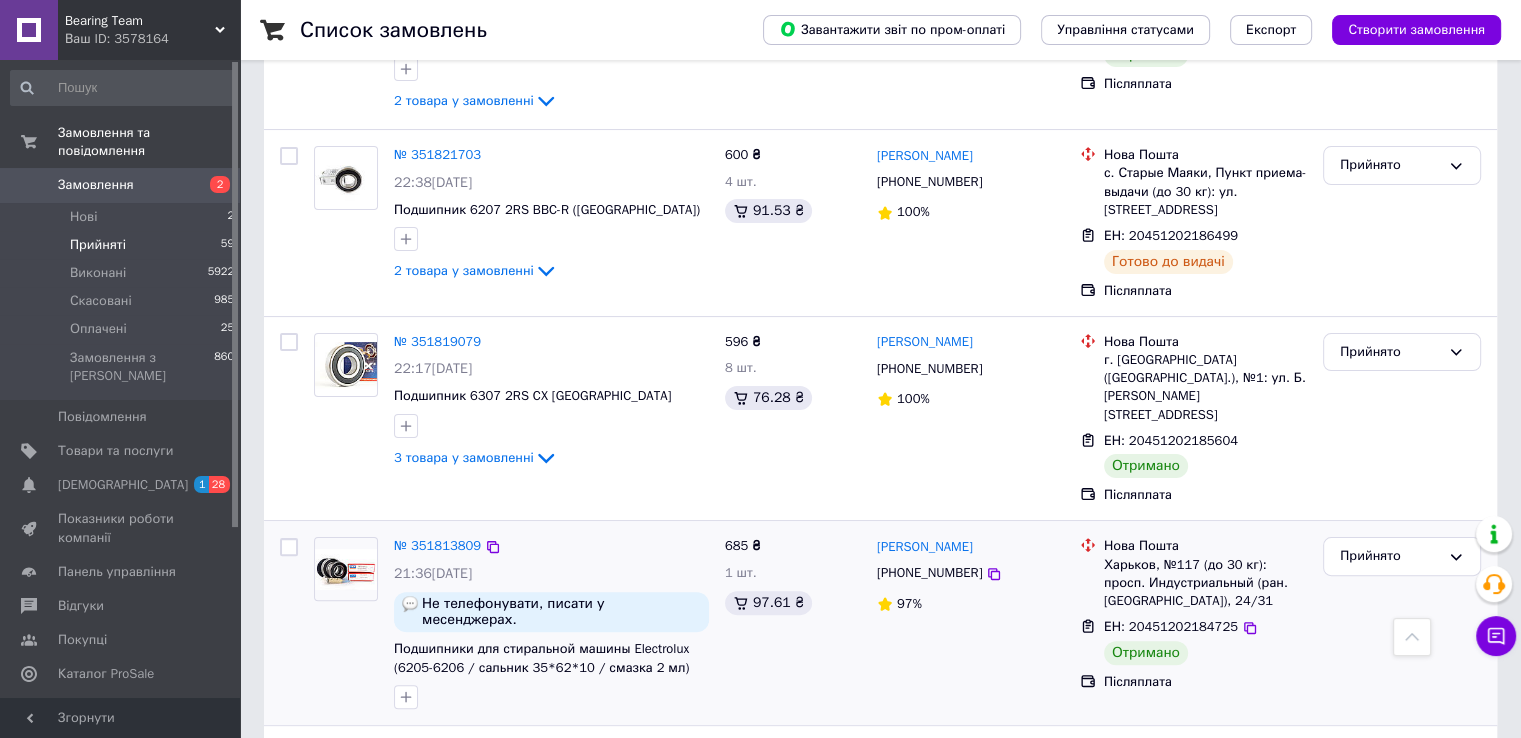 scroll, scrollTop: 7816, scrollLeft: 0, axis: vertical 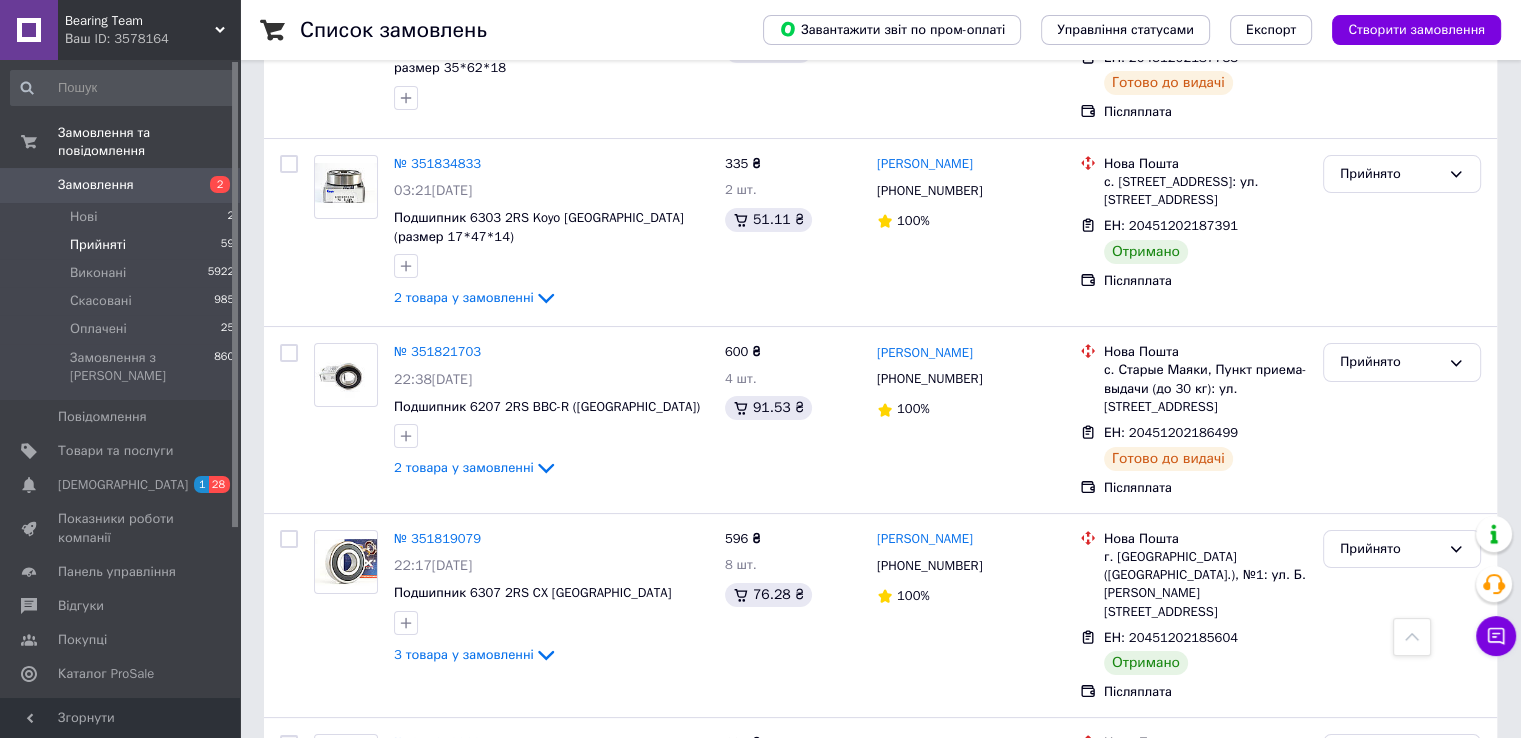 click at bounding box center (289, 948) 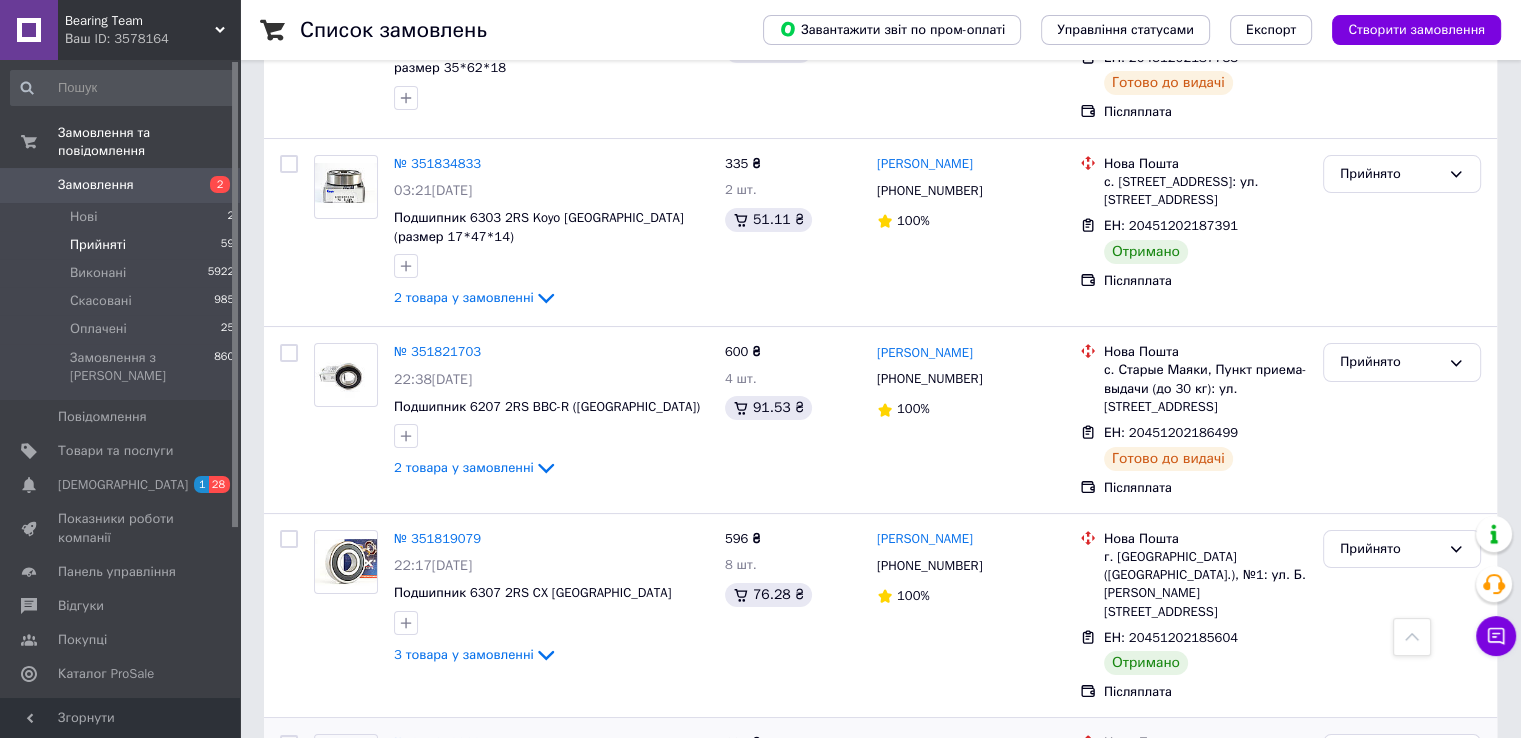 checkbox on "true" 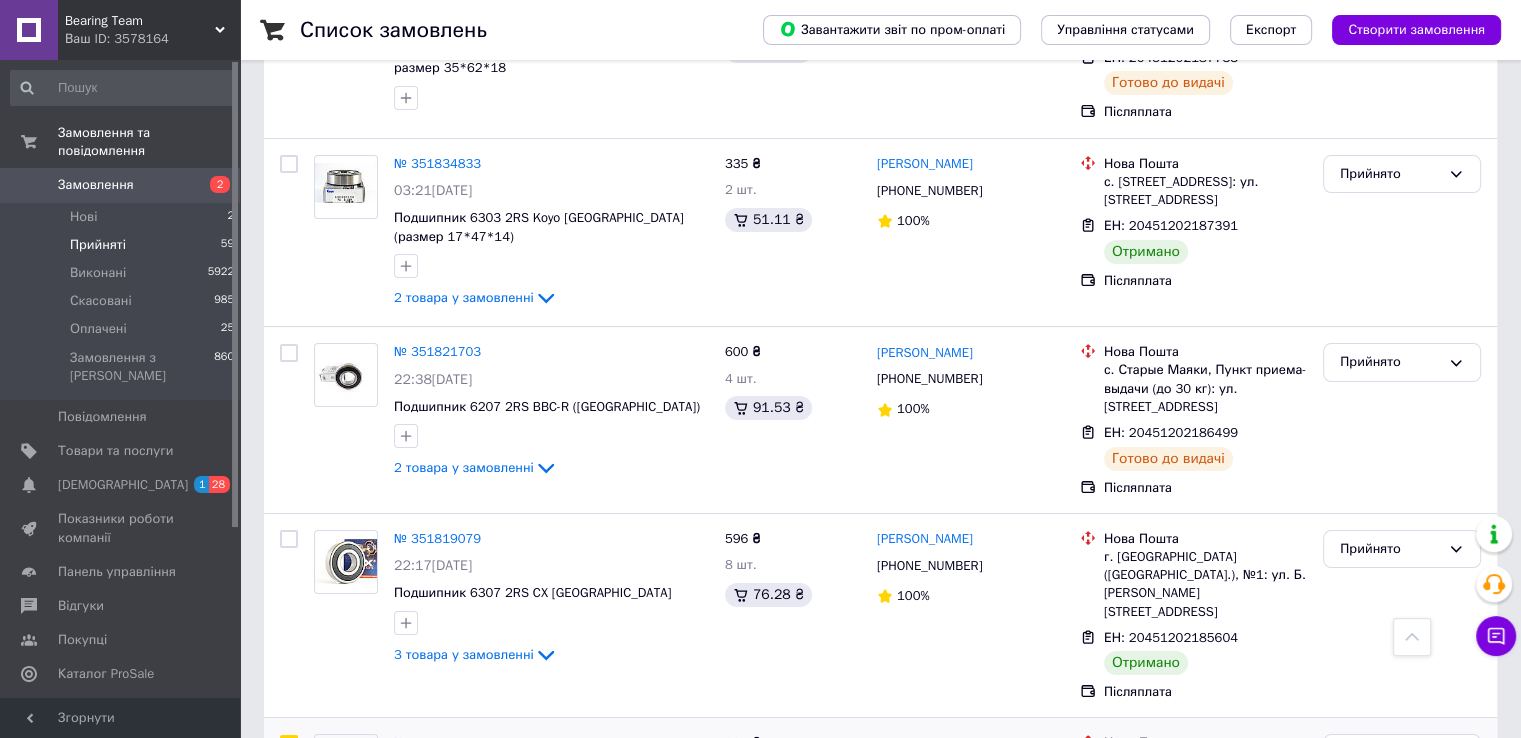 checkbox on "true" 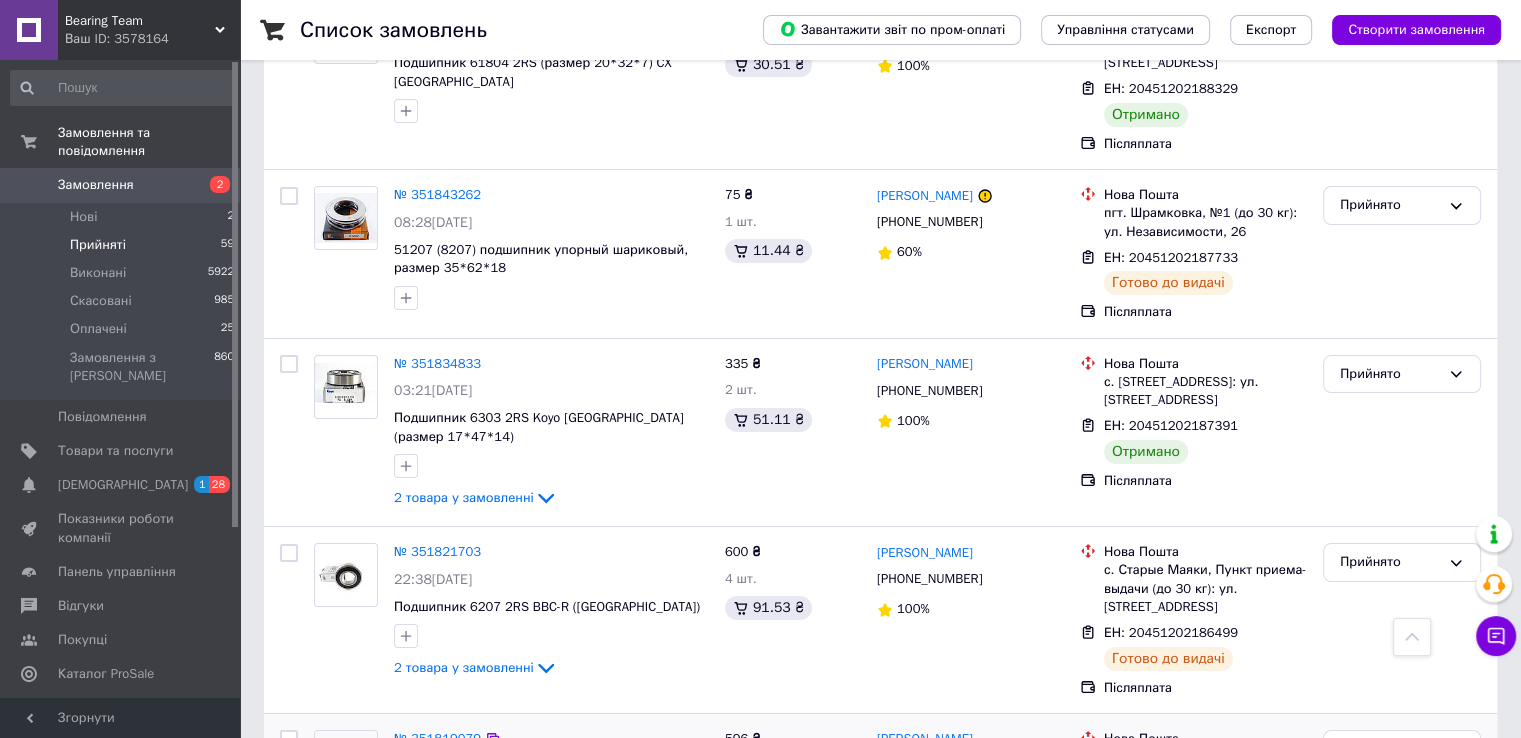 click at bounding box center (289, 739) 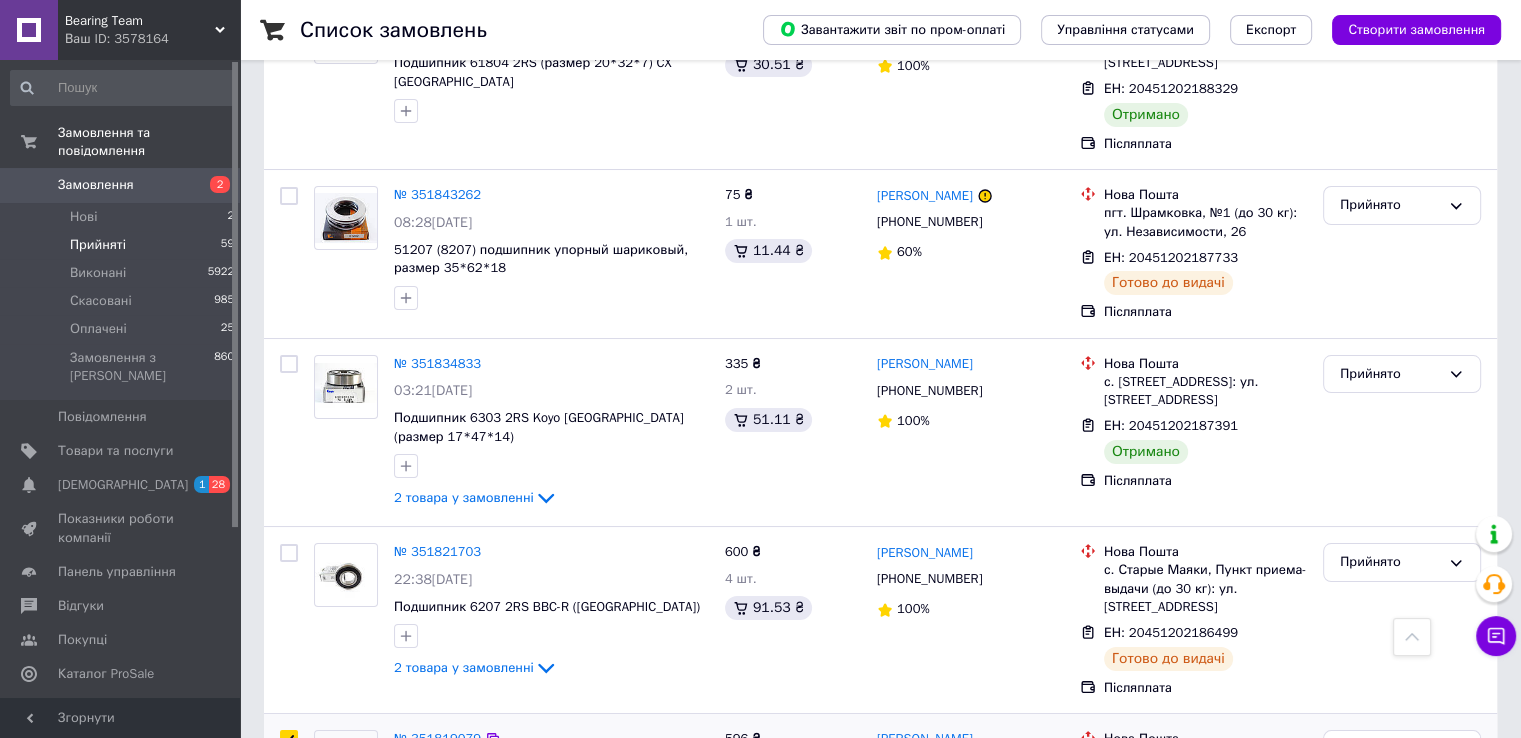 checkbox on "true" 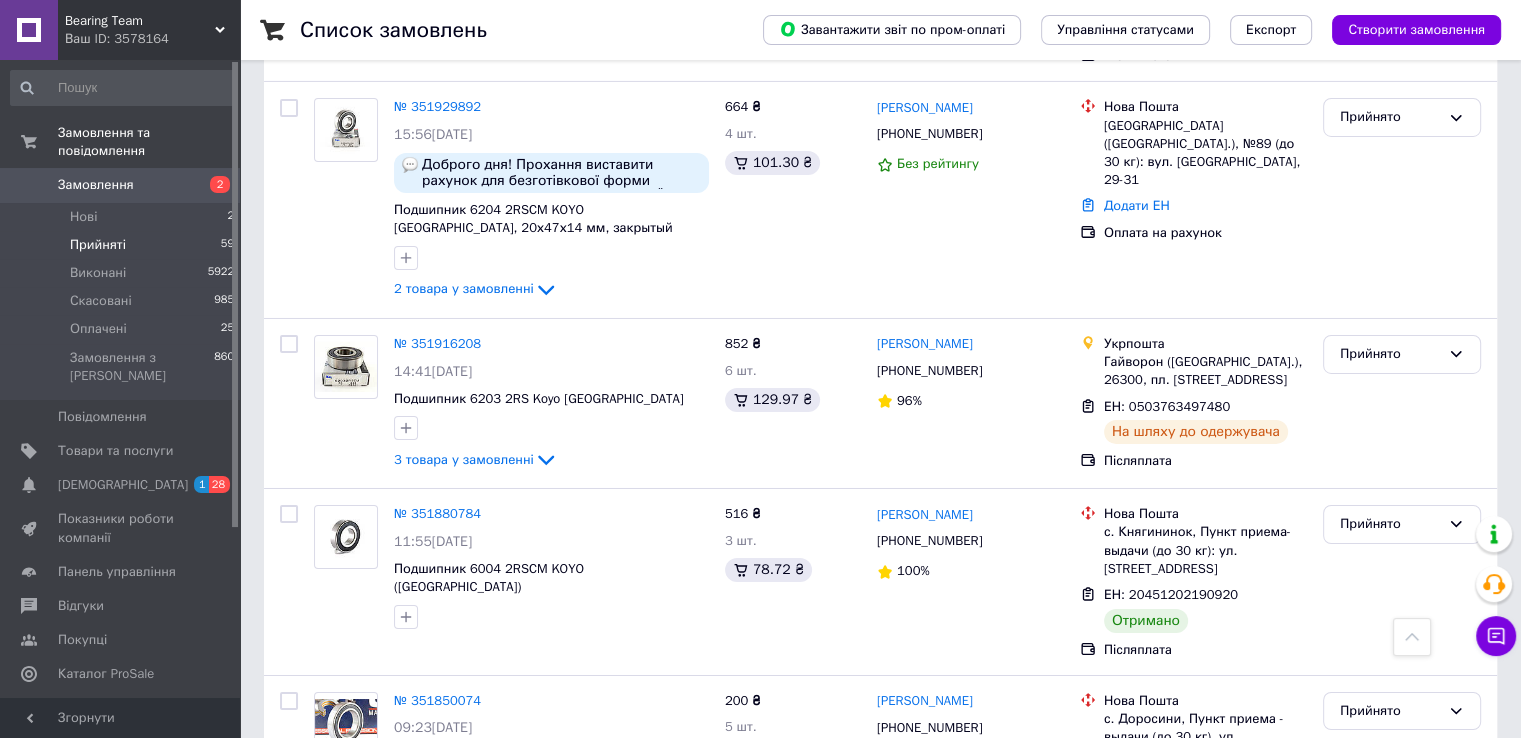 scroll, scrollTop: 6916, scrollLeft: 0, axis: vertical 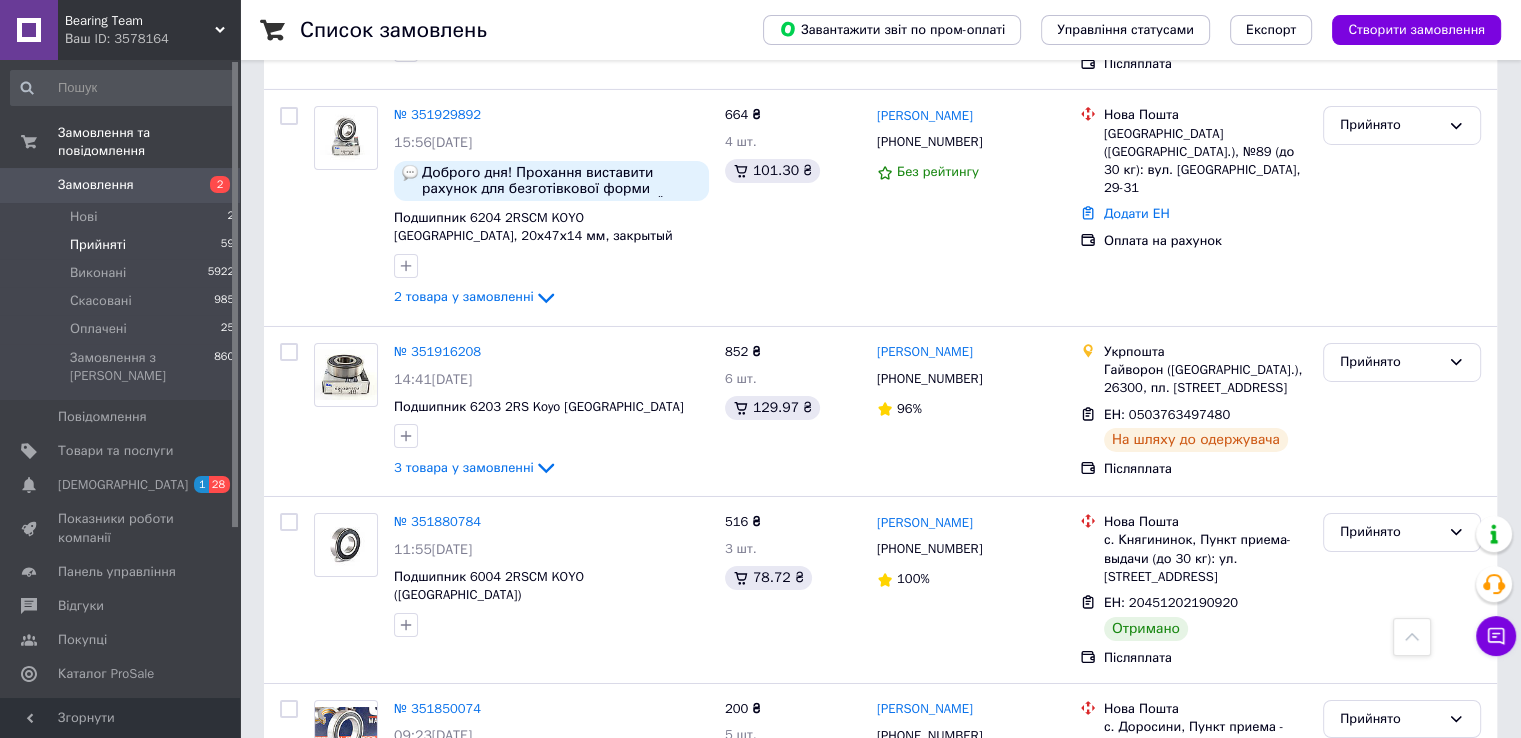 click at bounding box center [289, 1064] 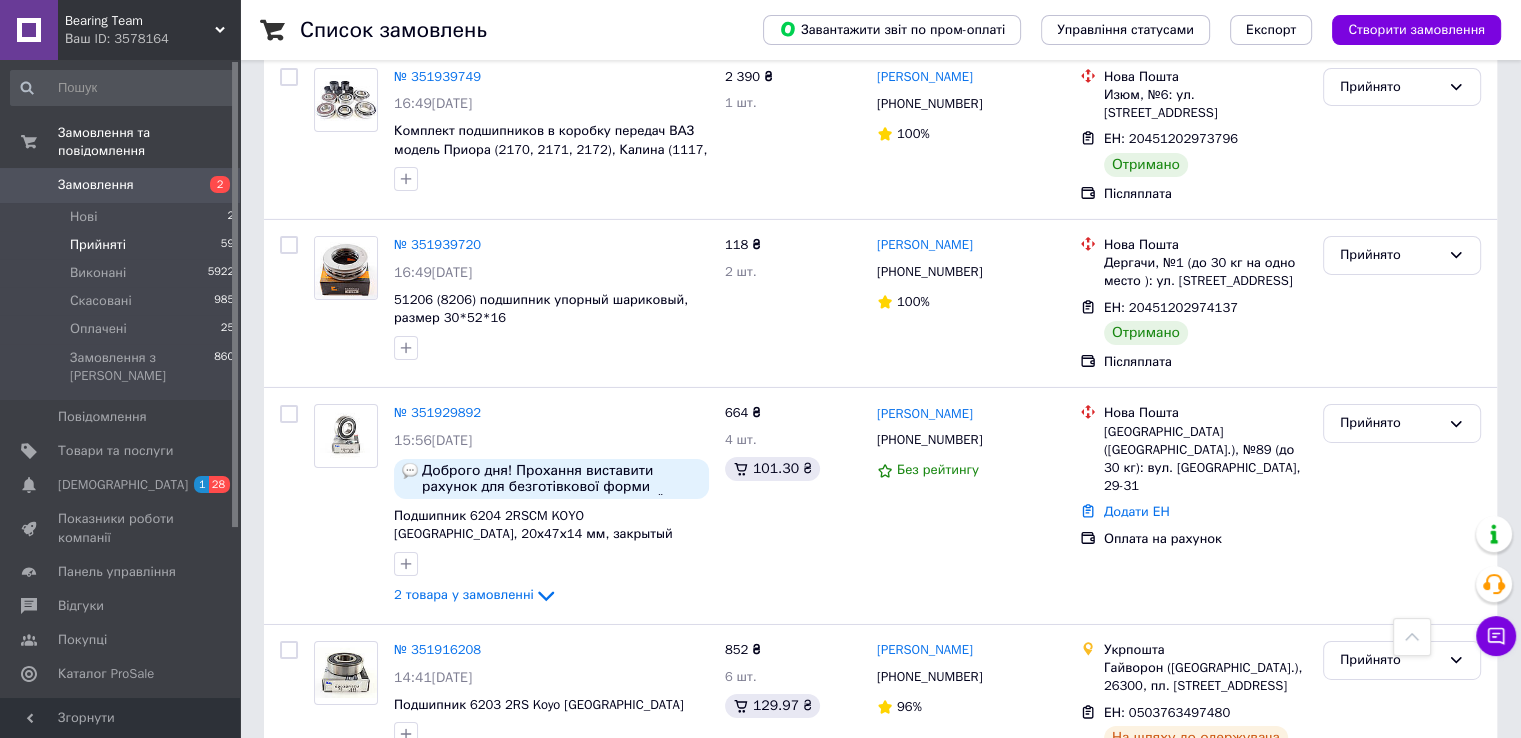 scroll, scrollTop: 6616, scrollLeft: 0, axis: vertical 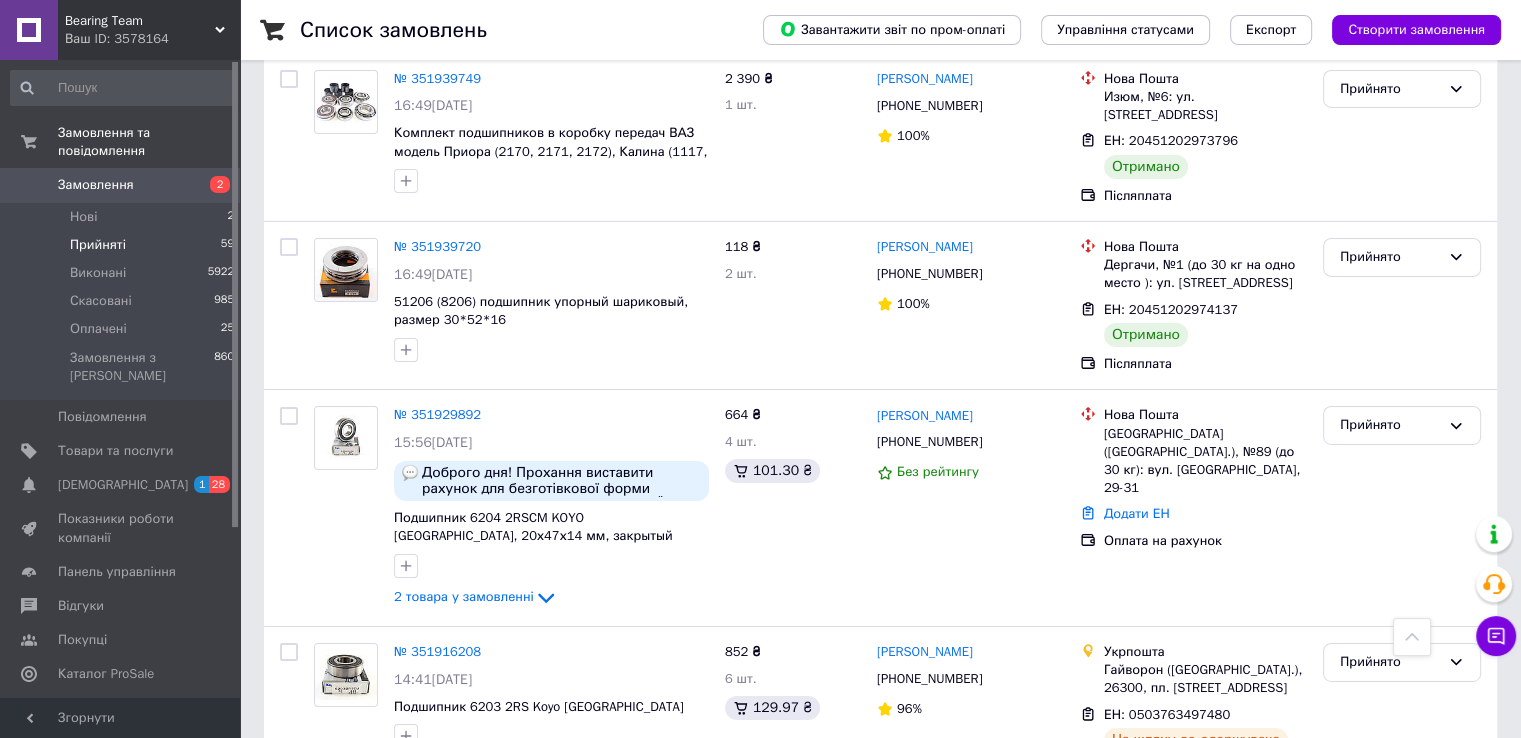 click at bounding box center (289, 1009) 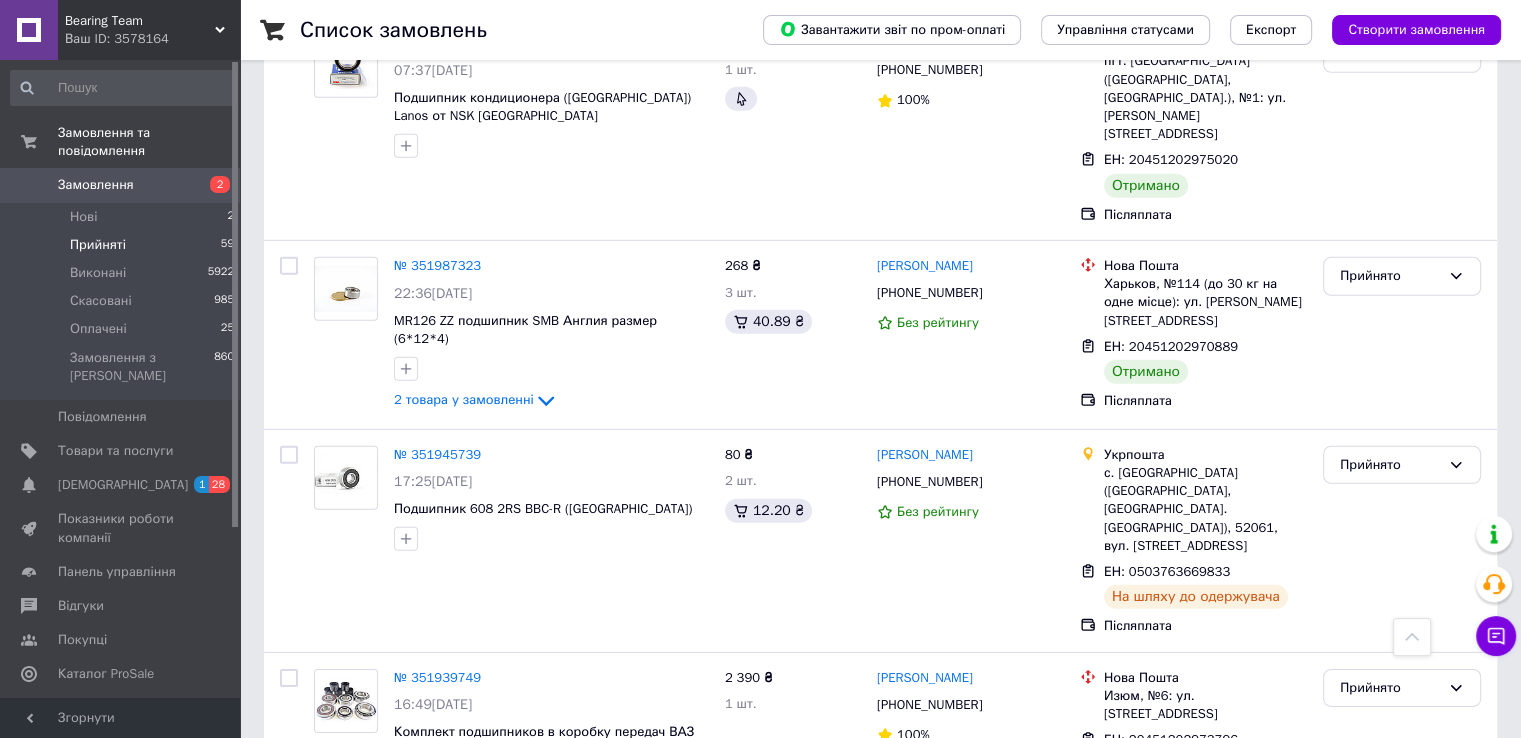 scroll, scrollTop: 6016, scrollLeft: 0, axis: vertical 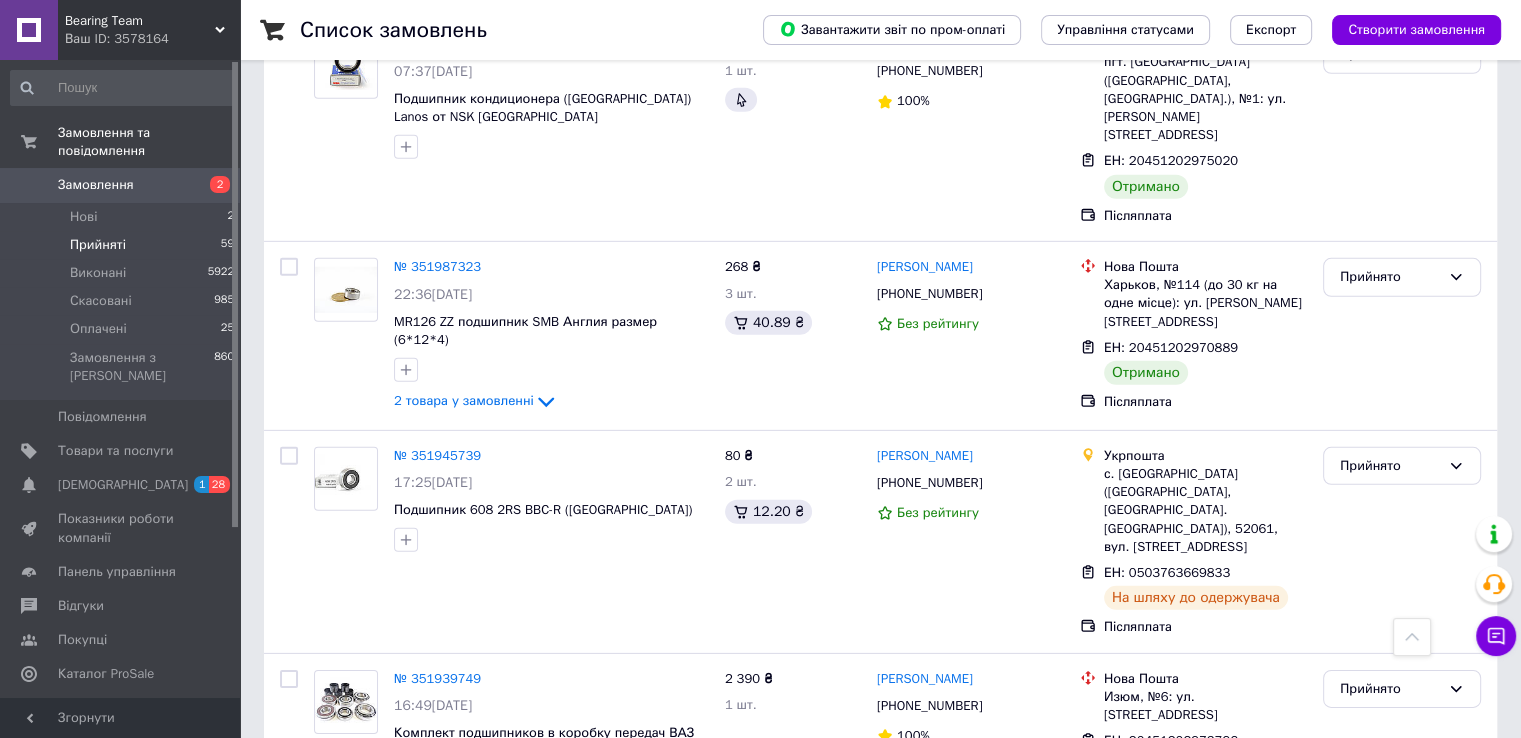 click at bounding box center [289, 847] 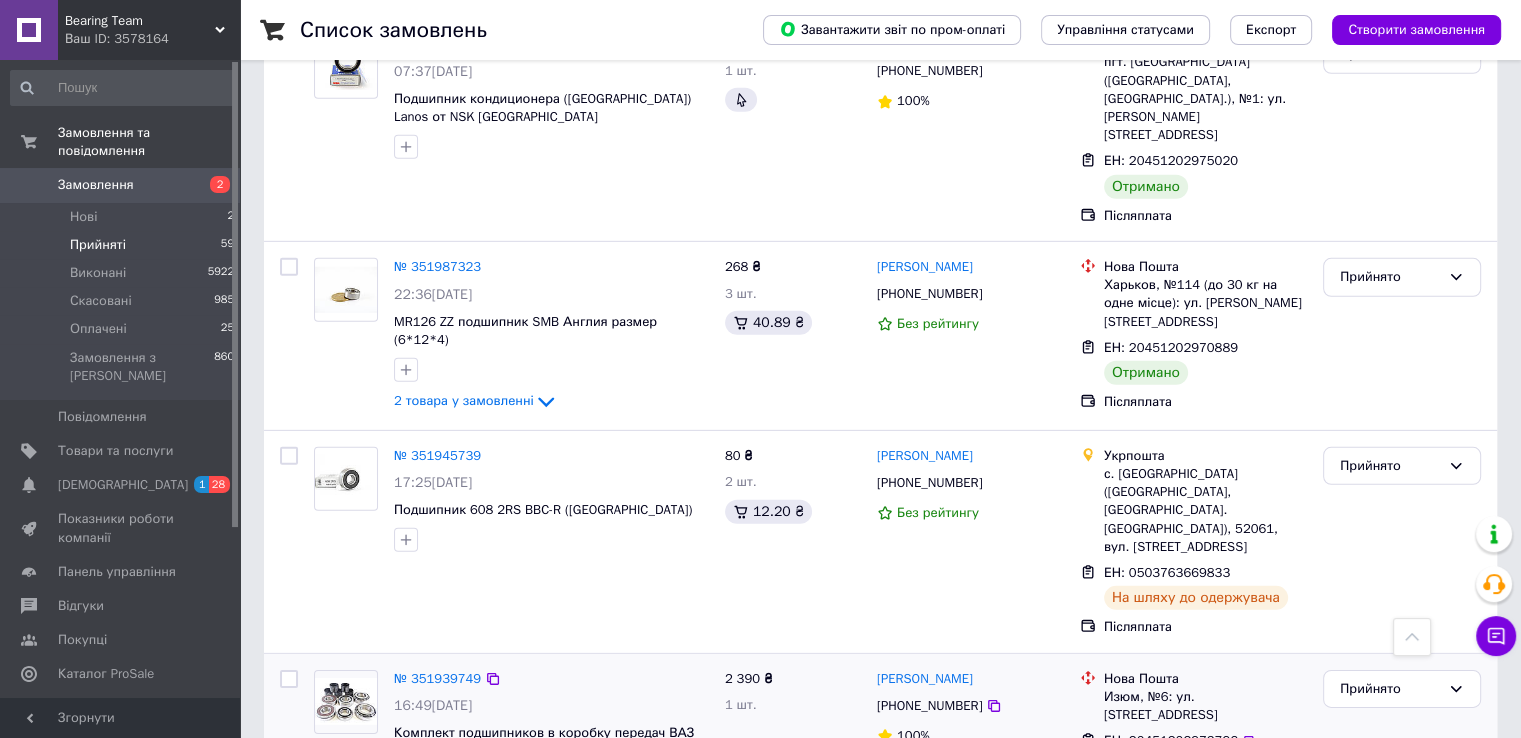 click at bounding box center (289, 679) 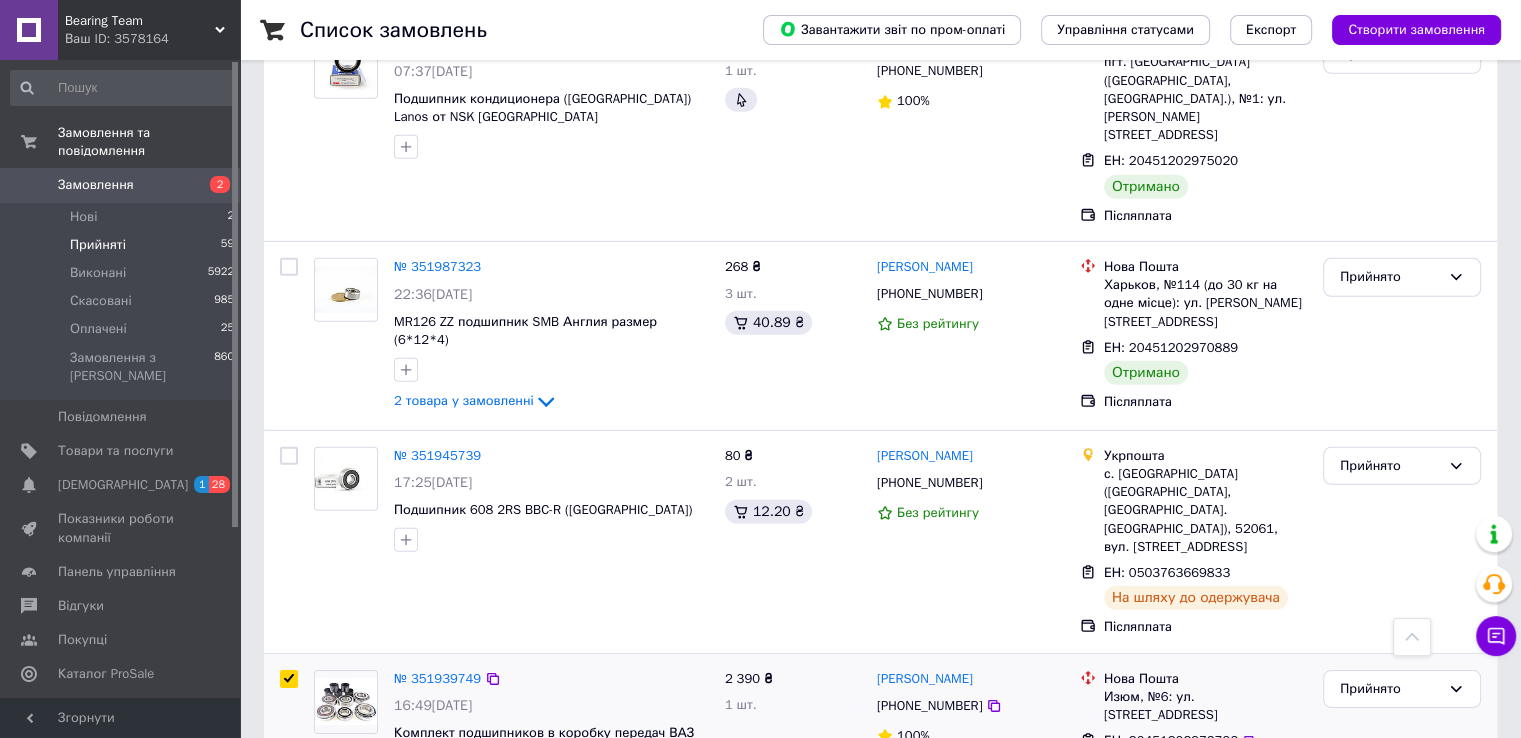 checkbox on "true" 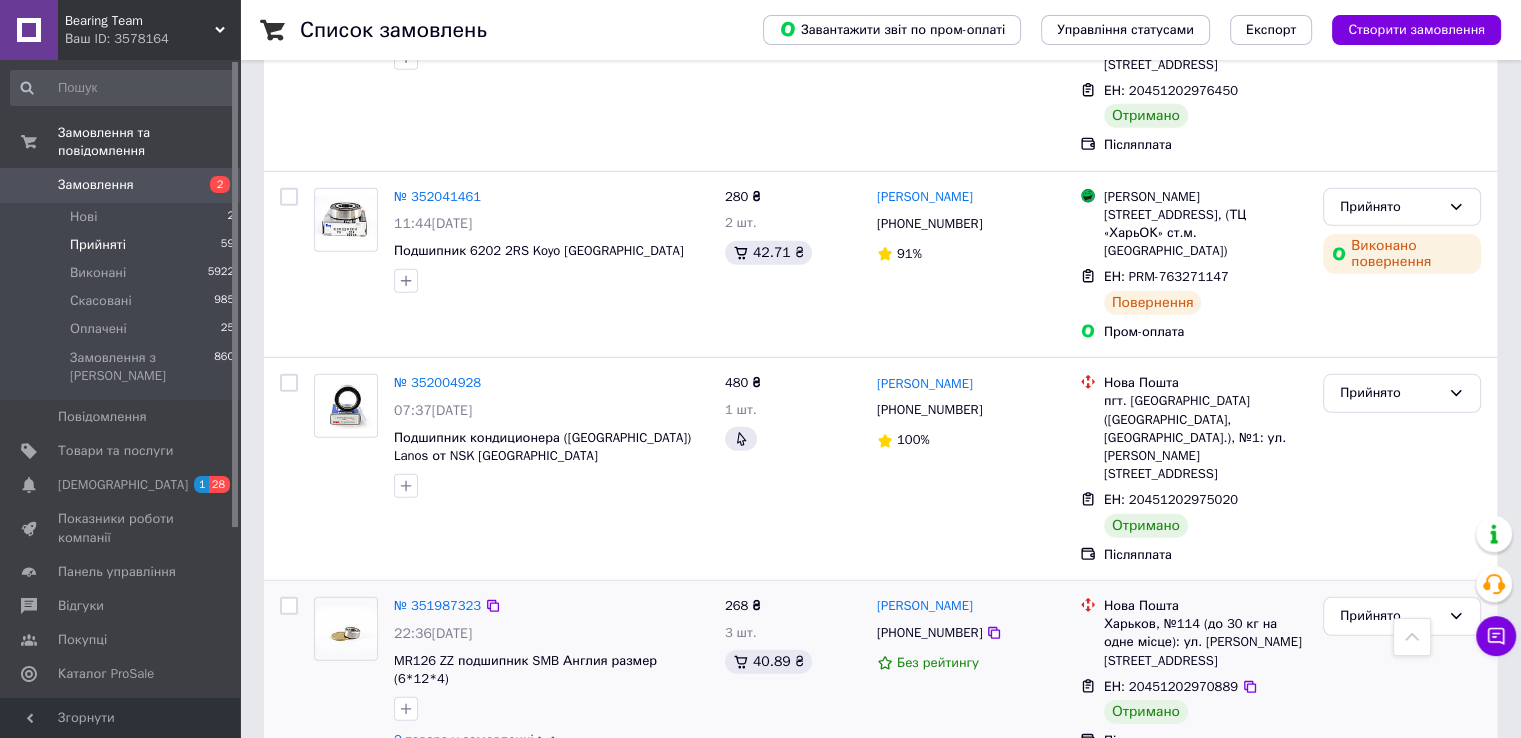 scroll, scrollTop: 5516, scrollLeft: 0, axis: vertical 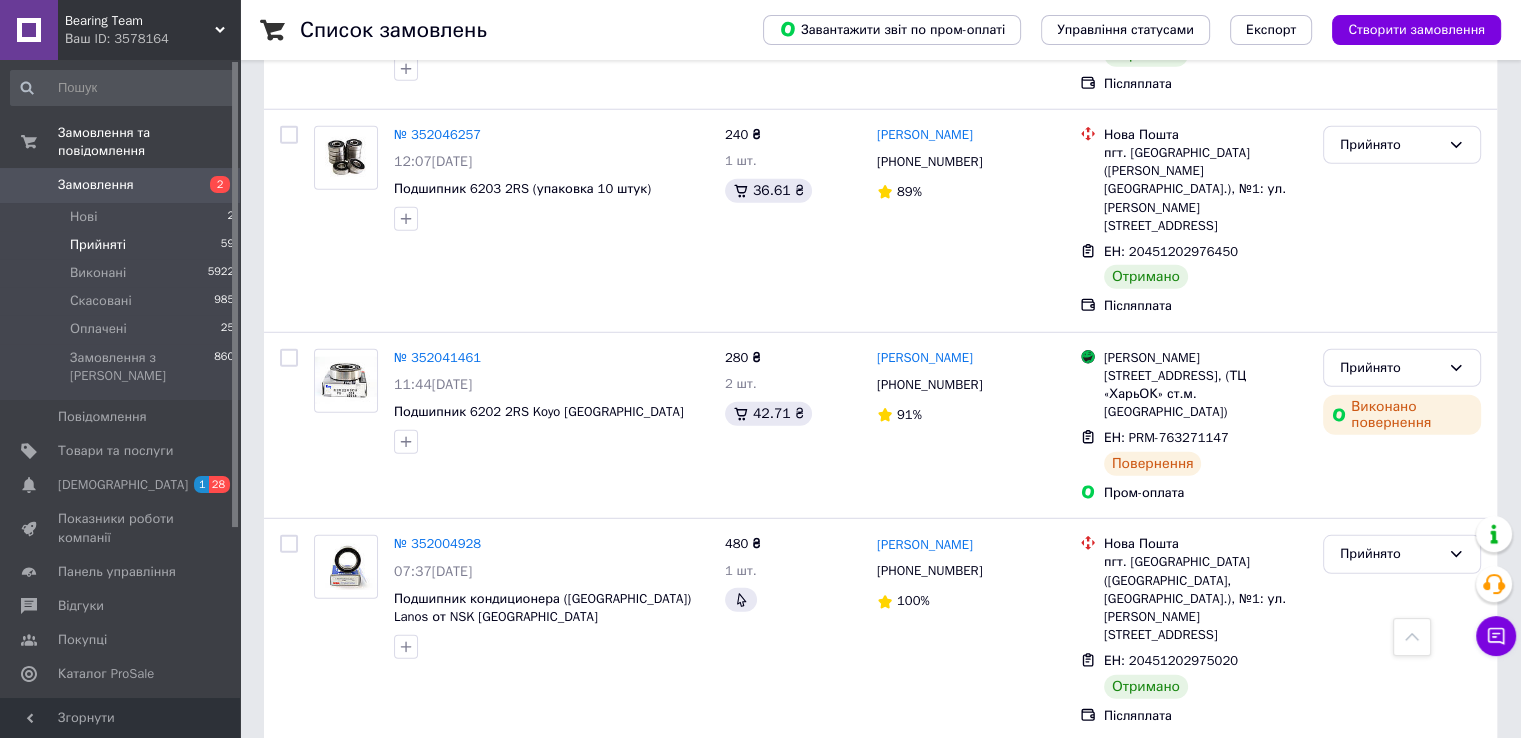 click at bounding box center (289, 767) 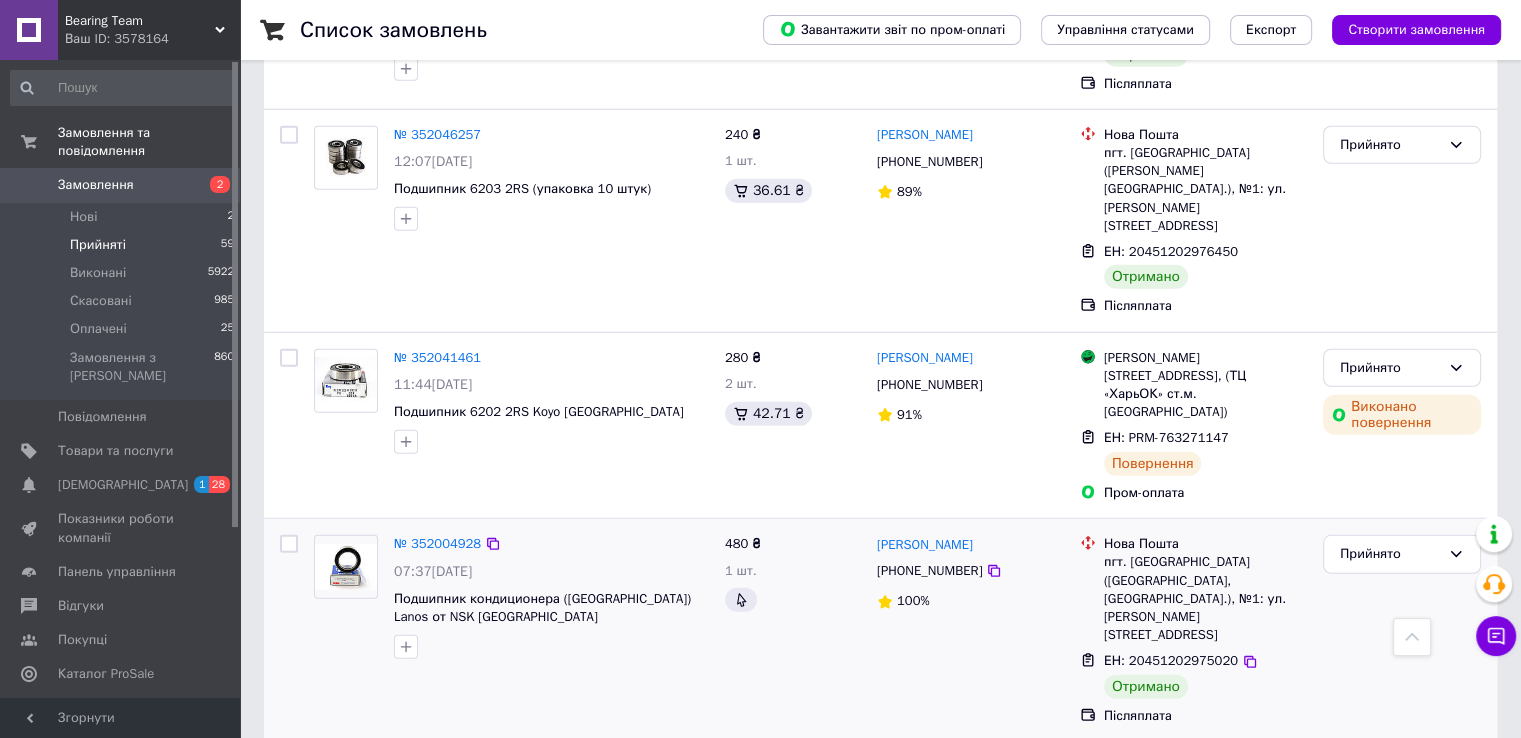 click at bounding box center (289, 630) 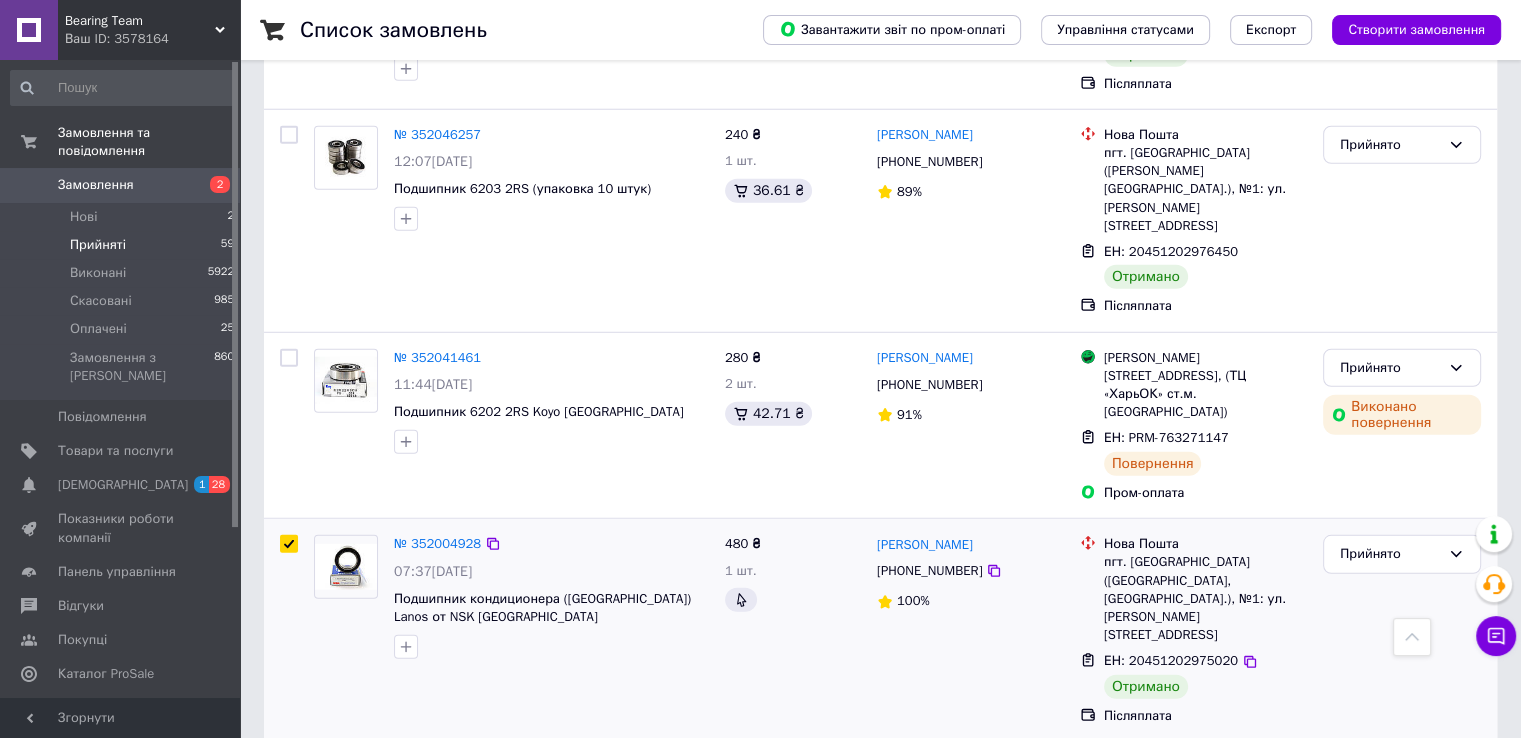 checkbox on "true" 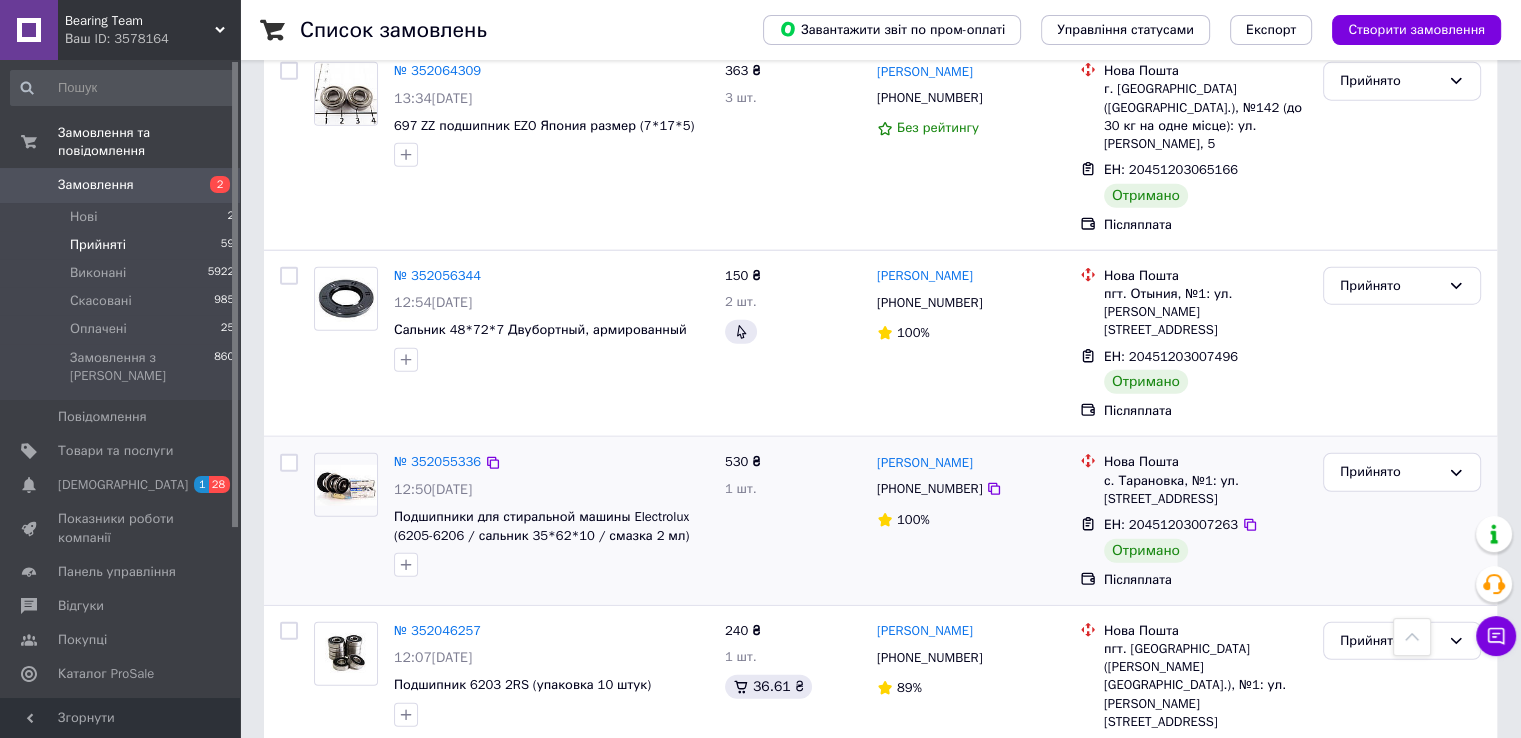 scroll, scrollTop: 4916, scrollLeft: 0, axis: vertical 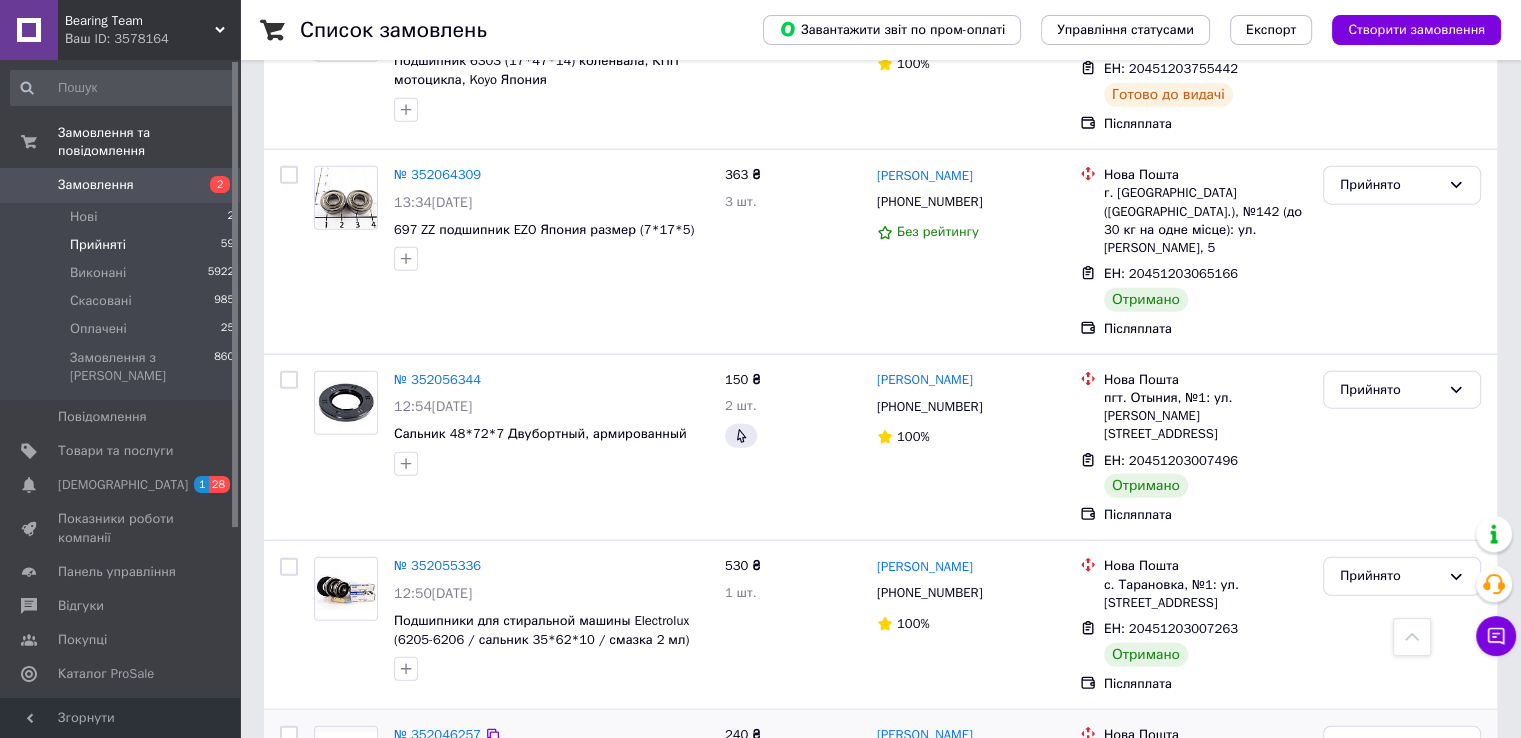 click at bounding box center [289, 821] 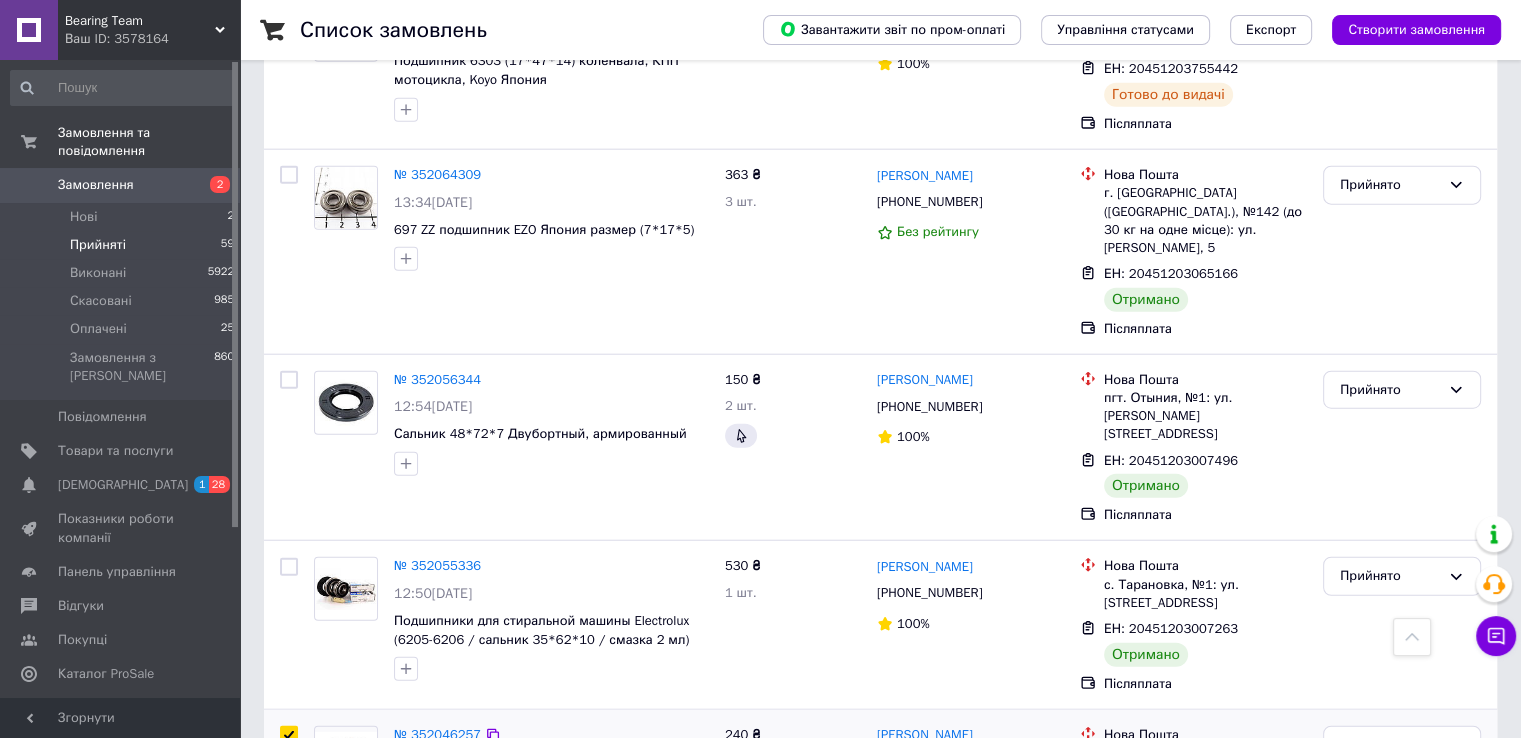 checkbox on "true" 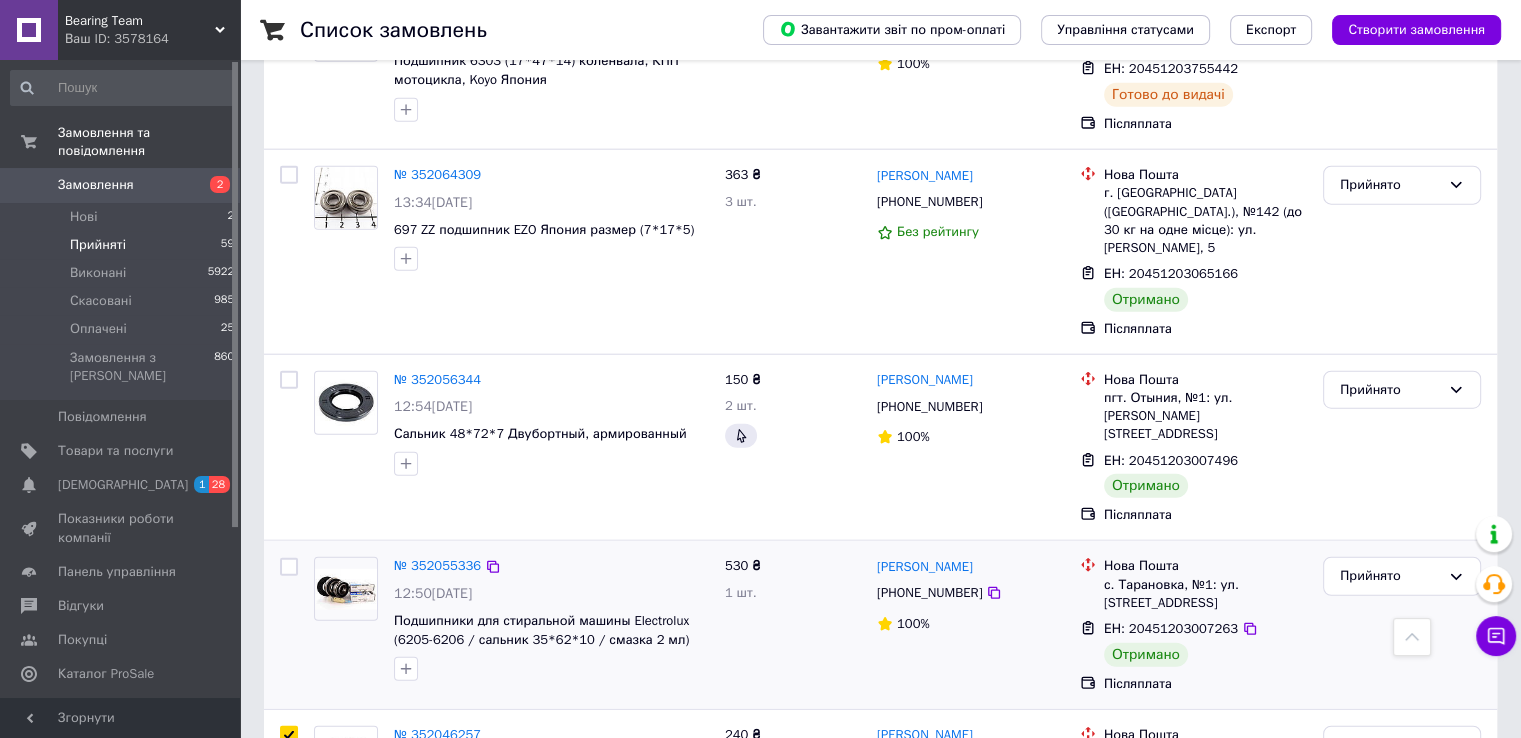 checkbox on "true" 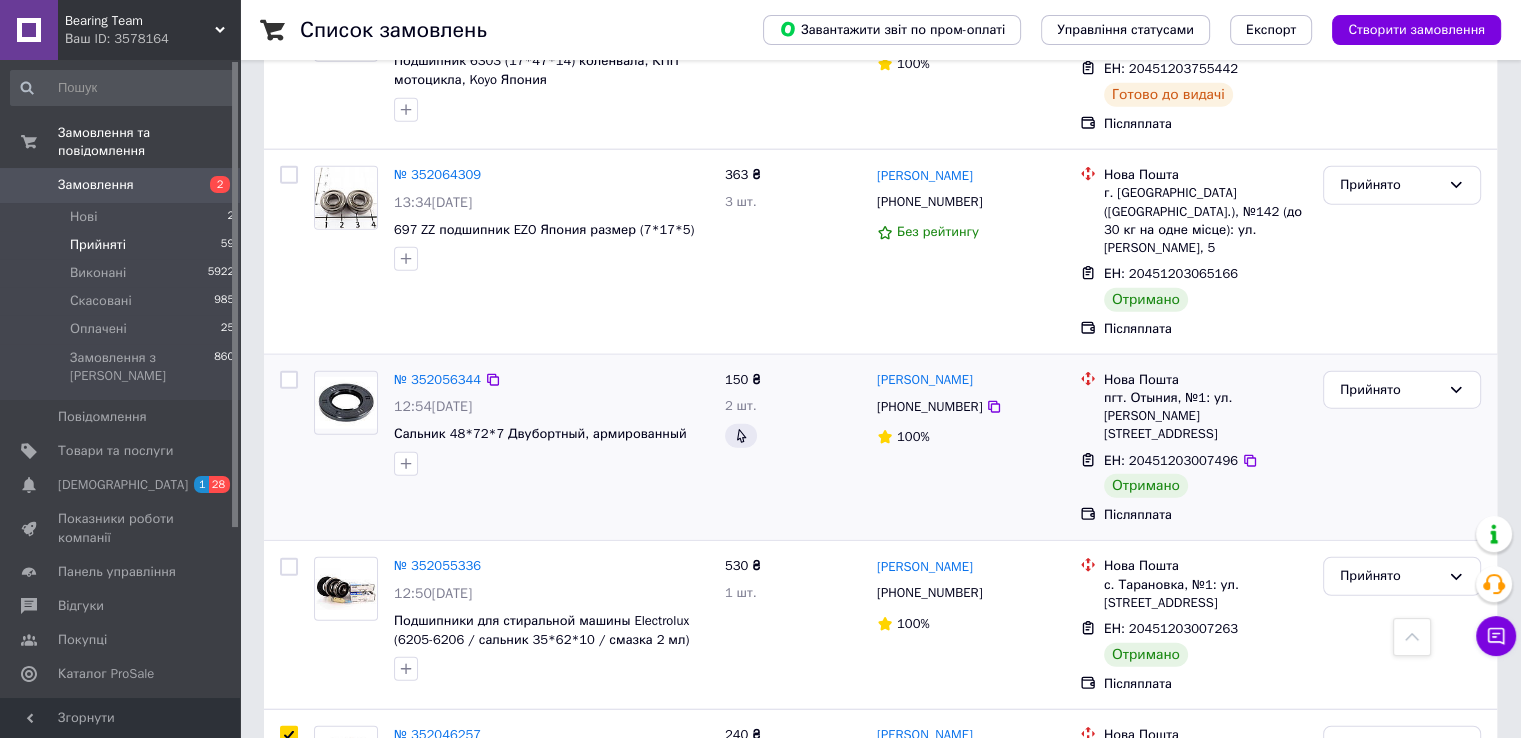 click at bounding box center [289, 567] 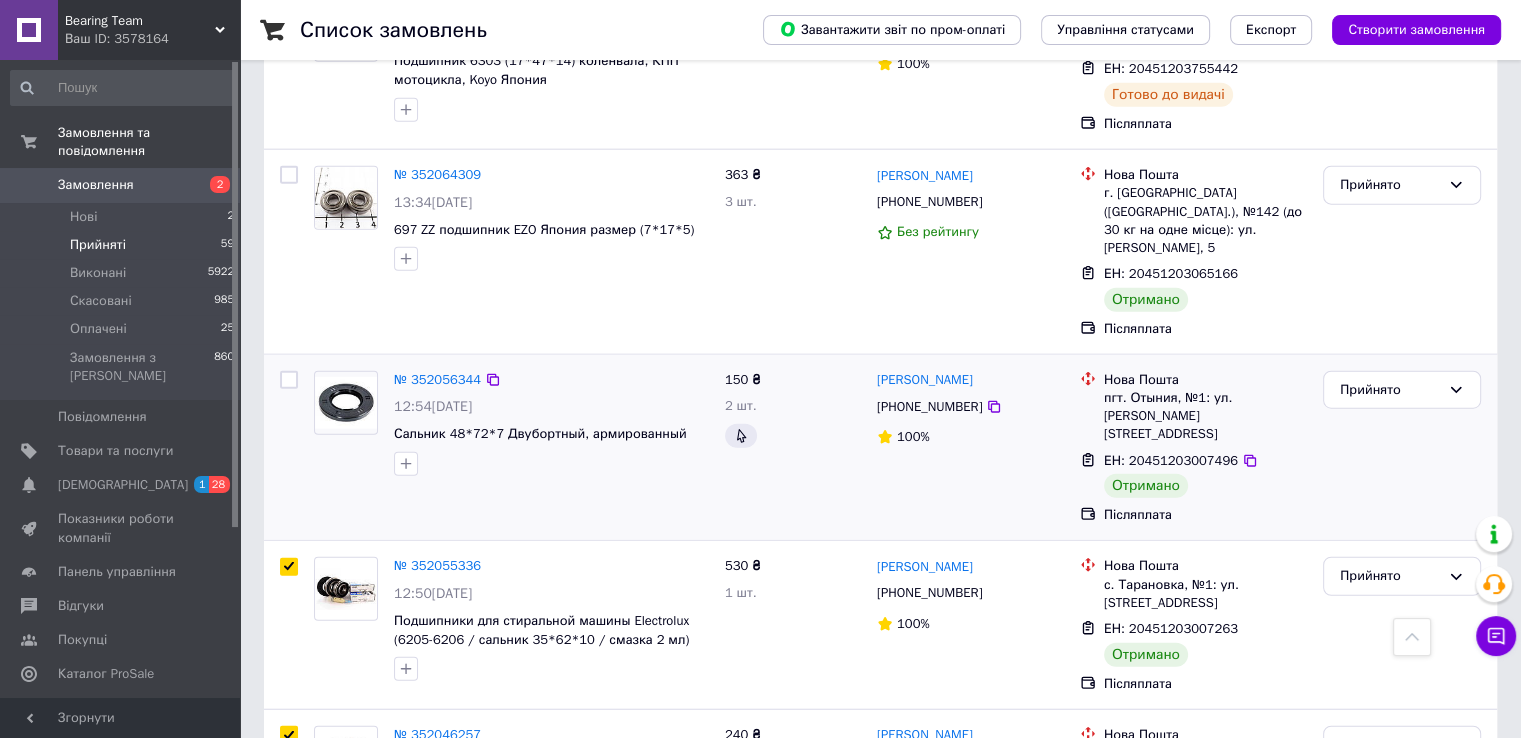 checkbox on "true" 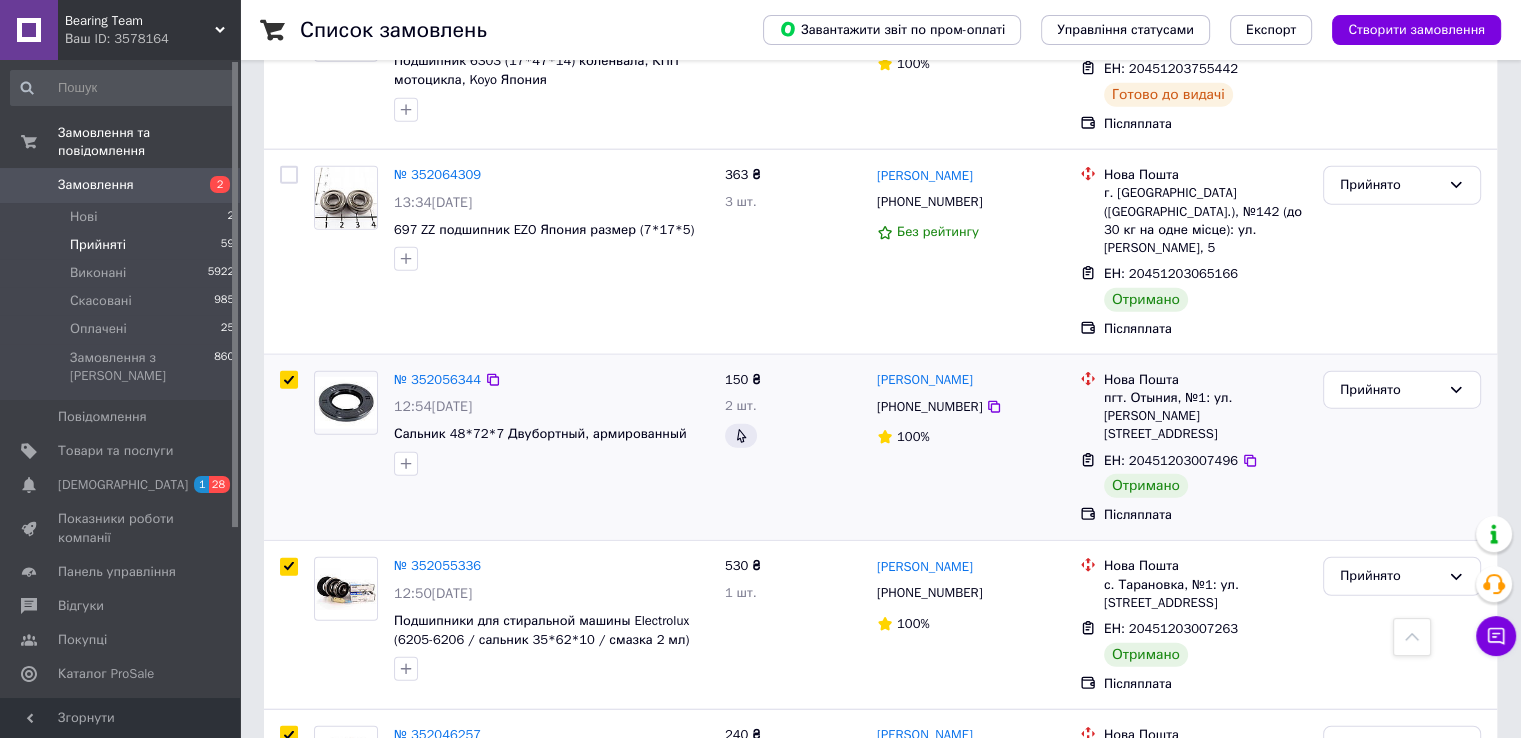checkbox on "true" 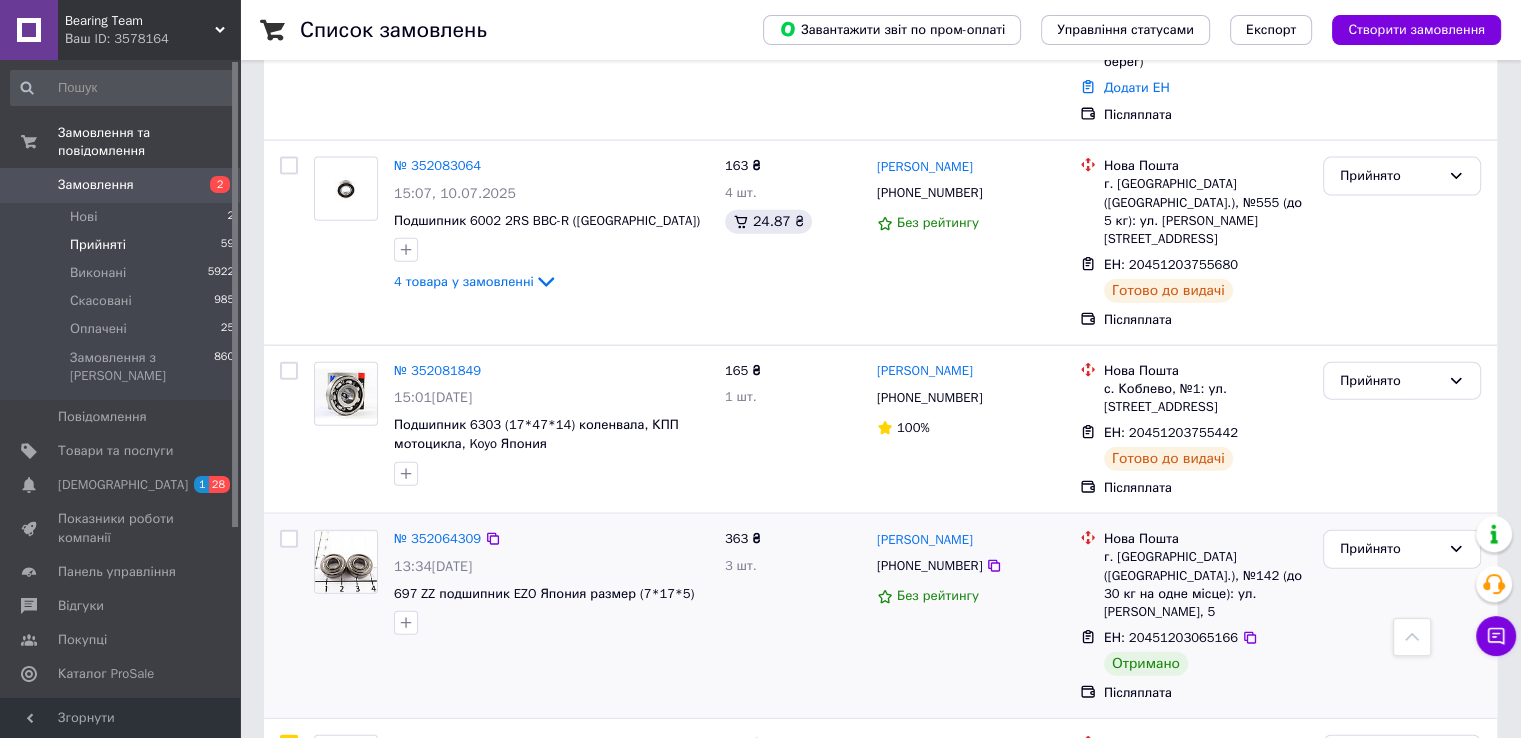 scroll, scrollTop: 4516, scrollLeft: 0, axis: vertical 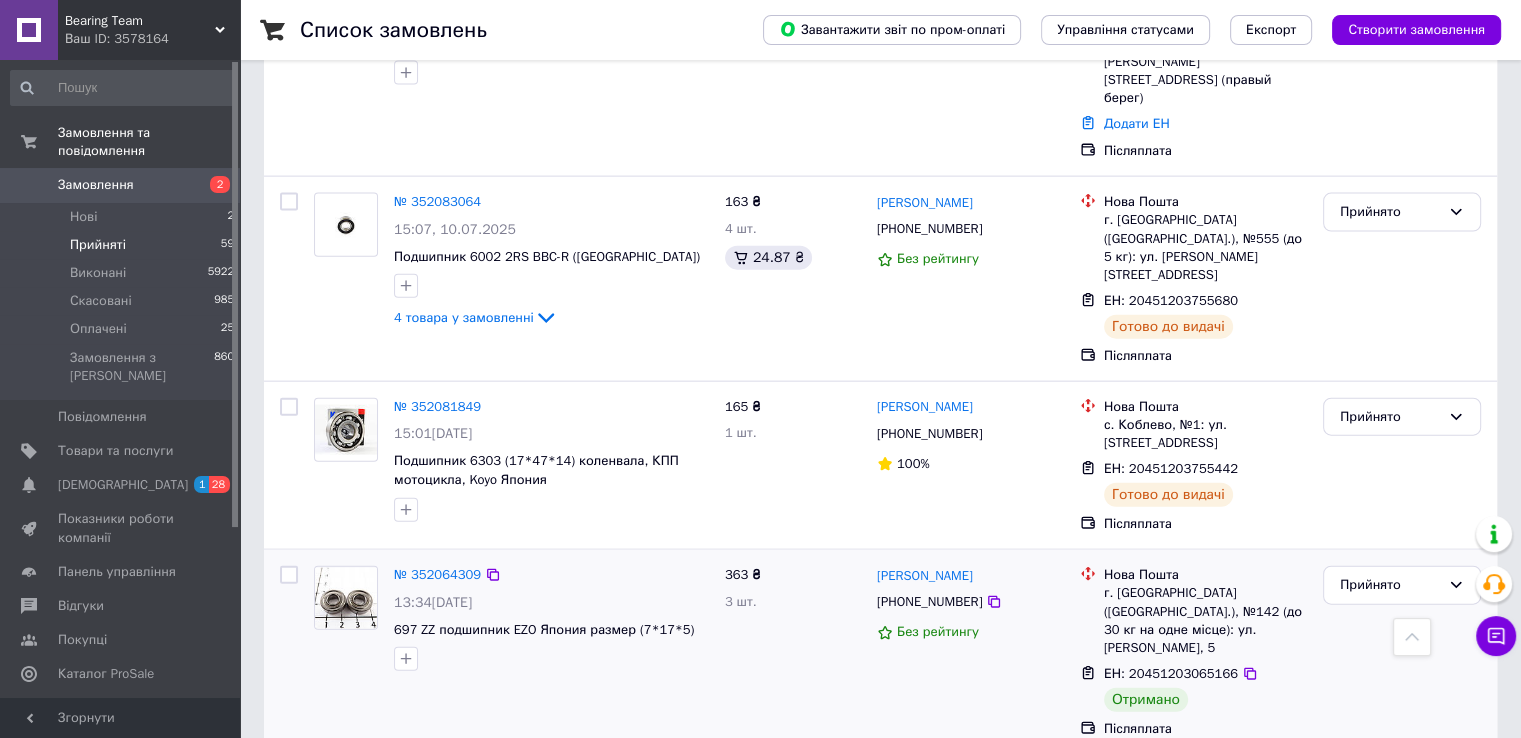 click at bounding box center (289, 575) 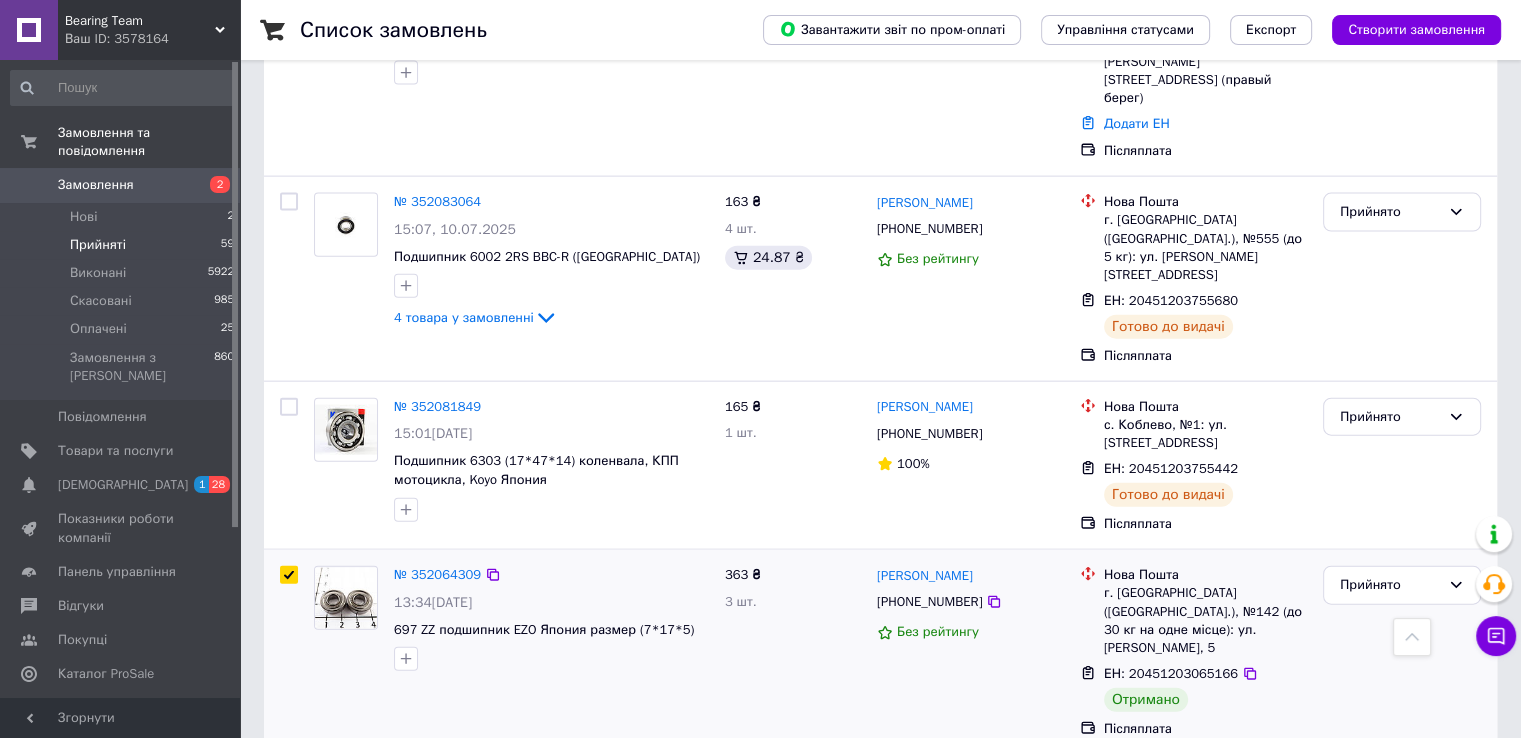 checkbox on "true" 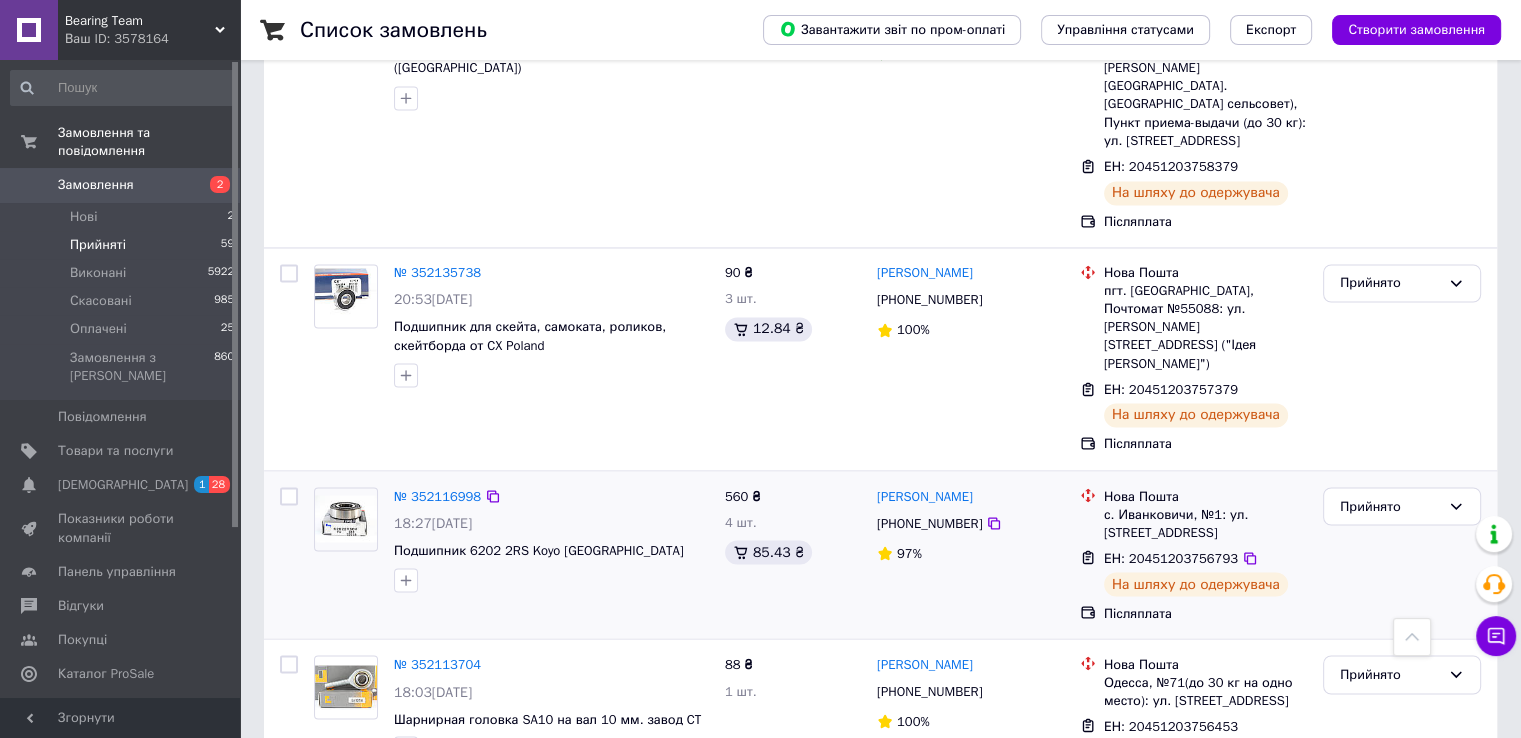 scroll, scrollTop: 3316, scrollLeft: 0, axis: vertical 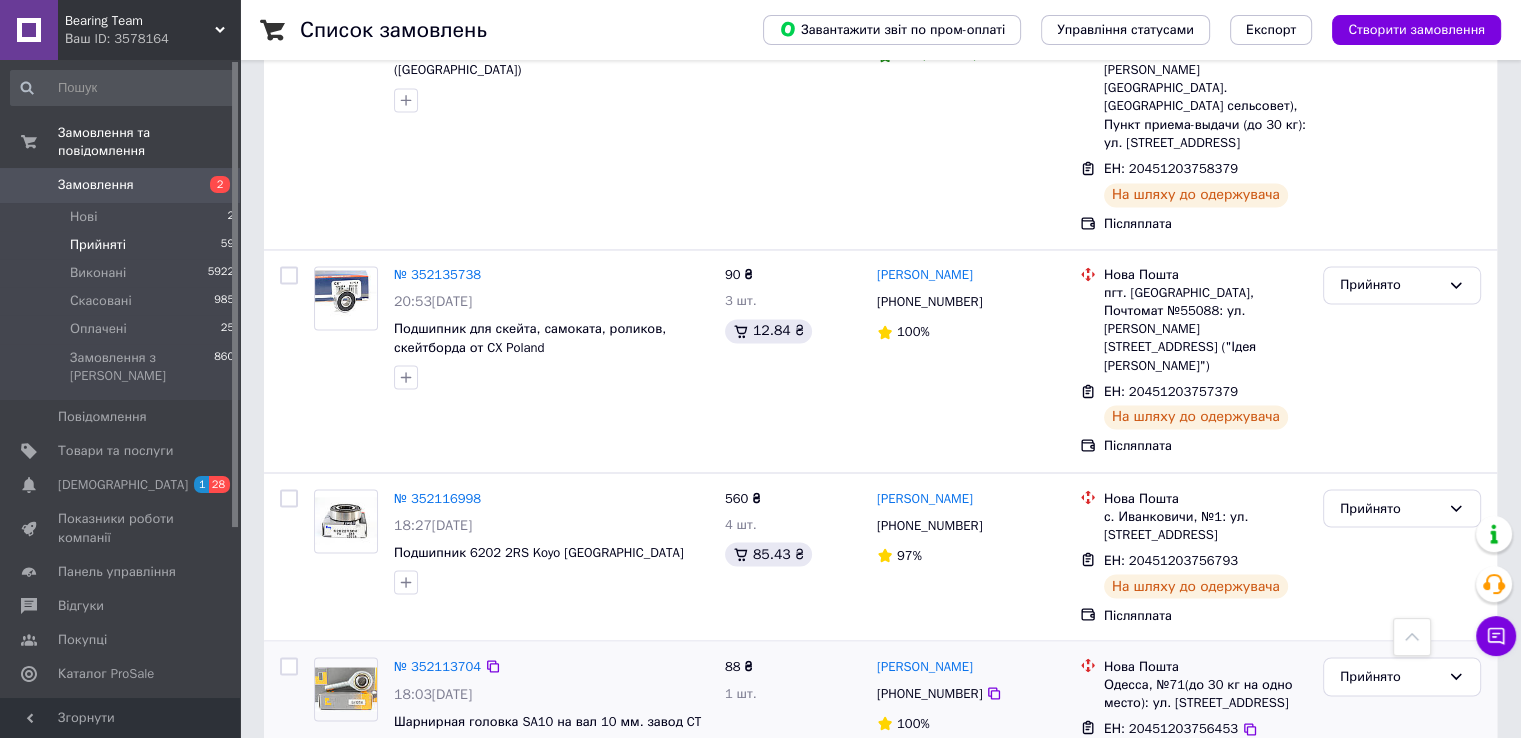 click at bounding box center [289, 666] 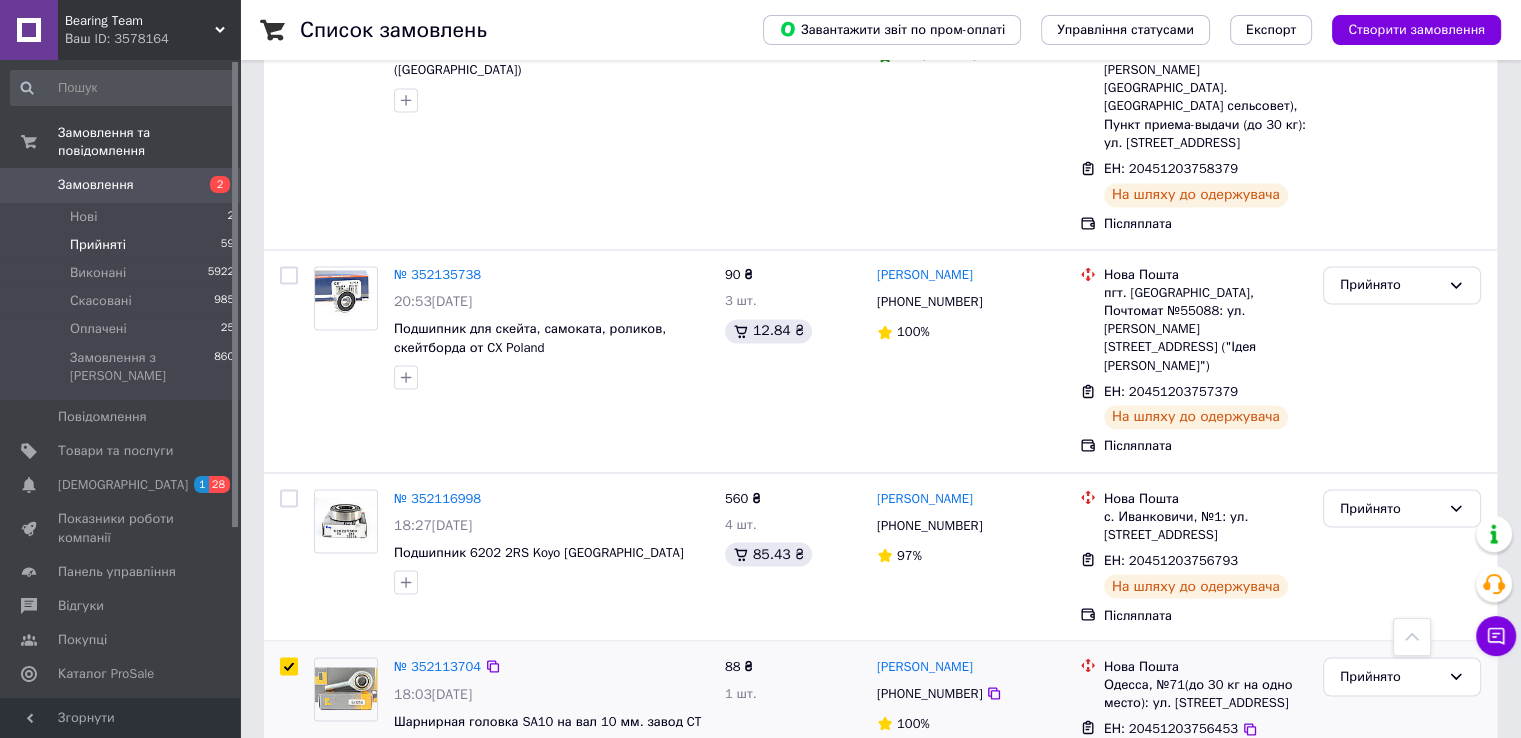 checkbox on "true" 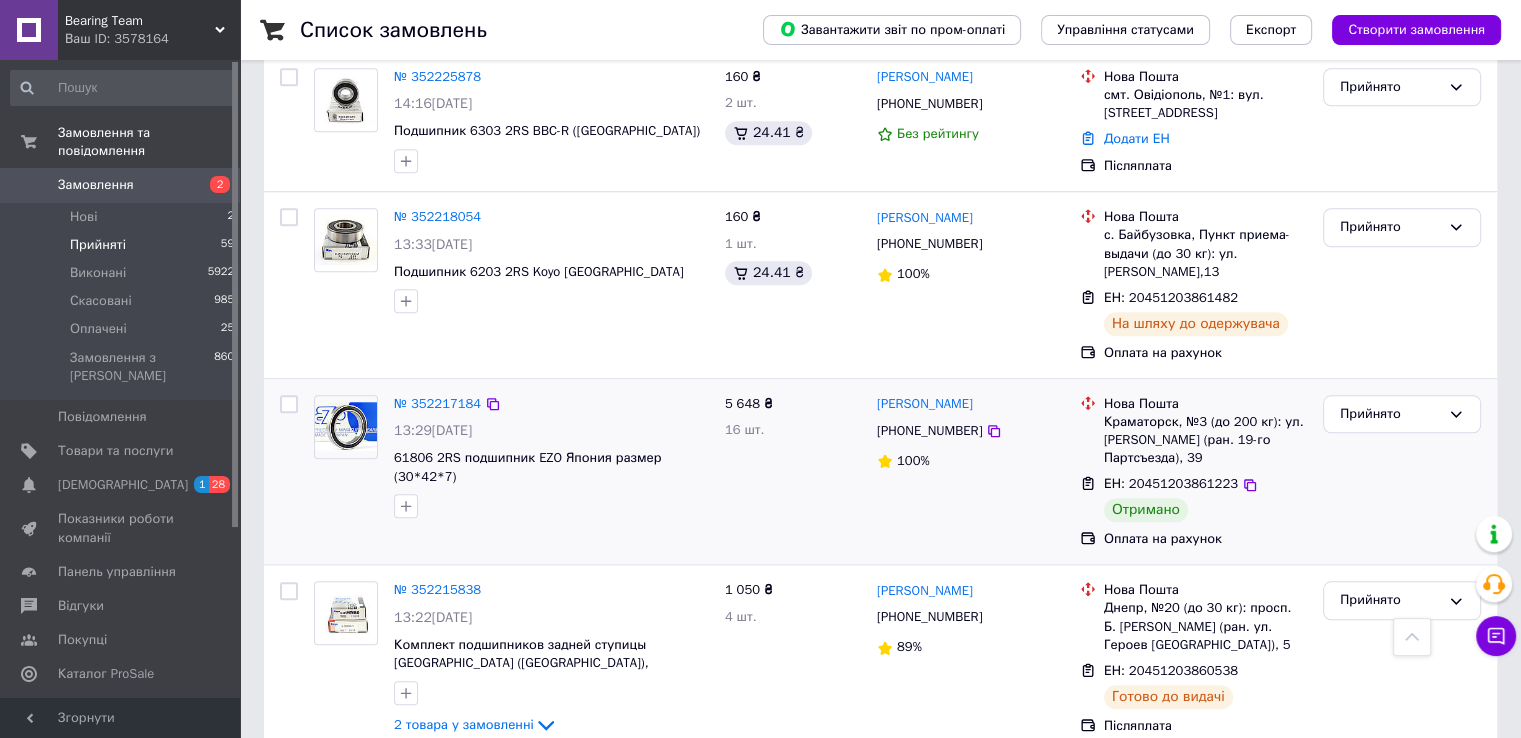 scroll, scrollTop: 1816, scrollLeft: 0, axis: vertical 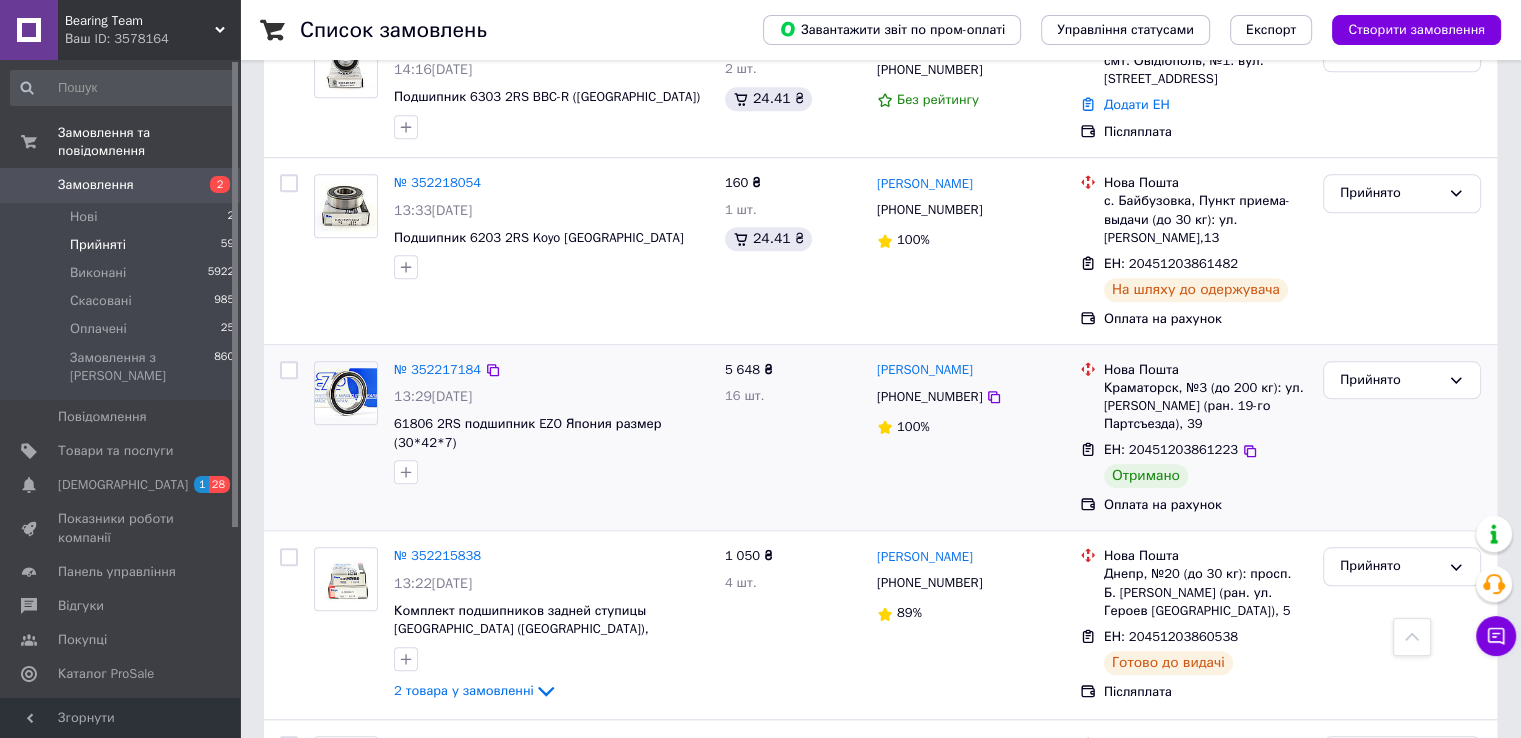 click at bounding box center (289, 370) 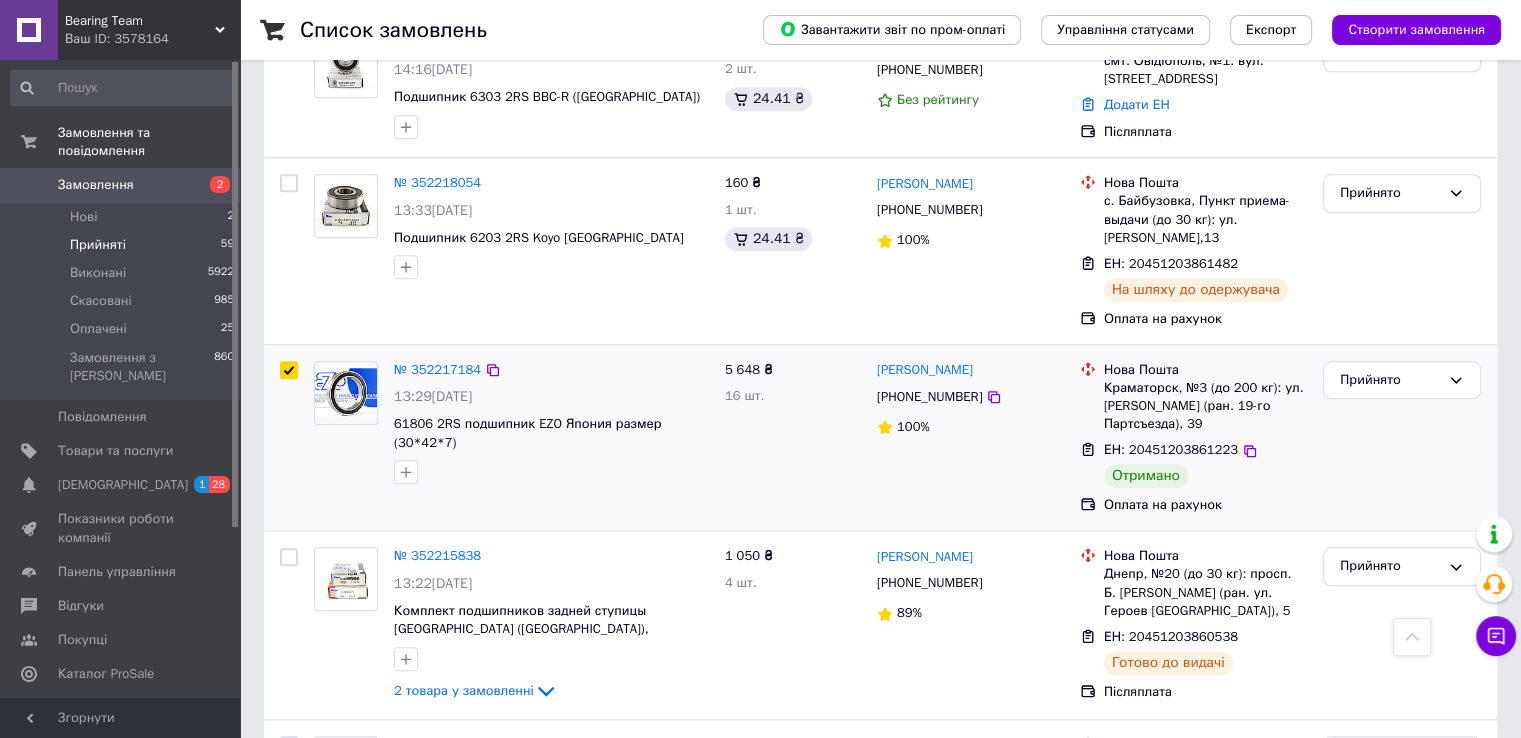 checkbox on "true" 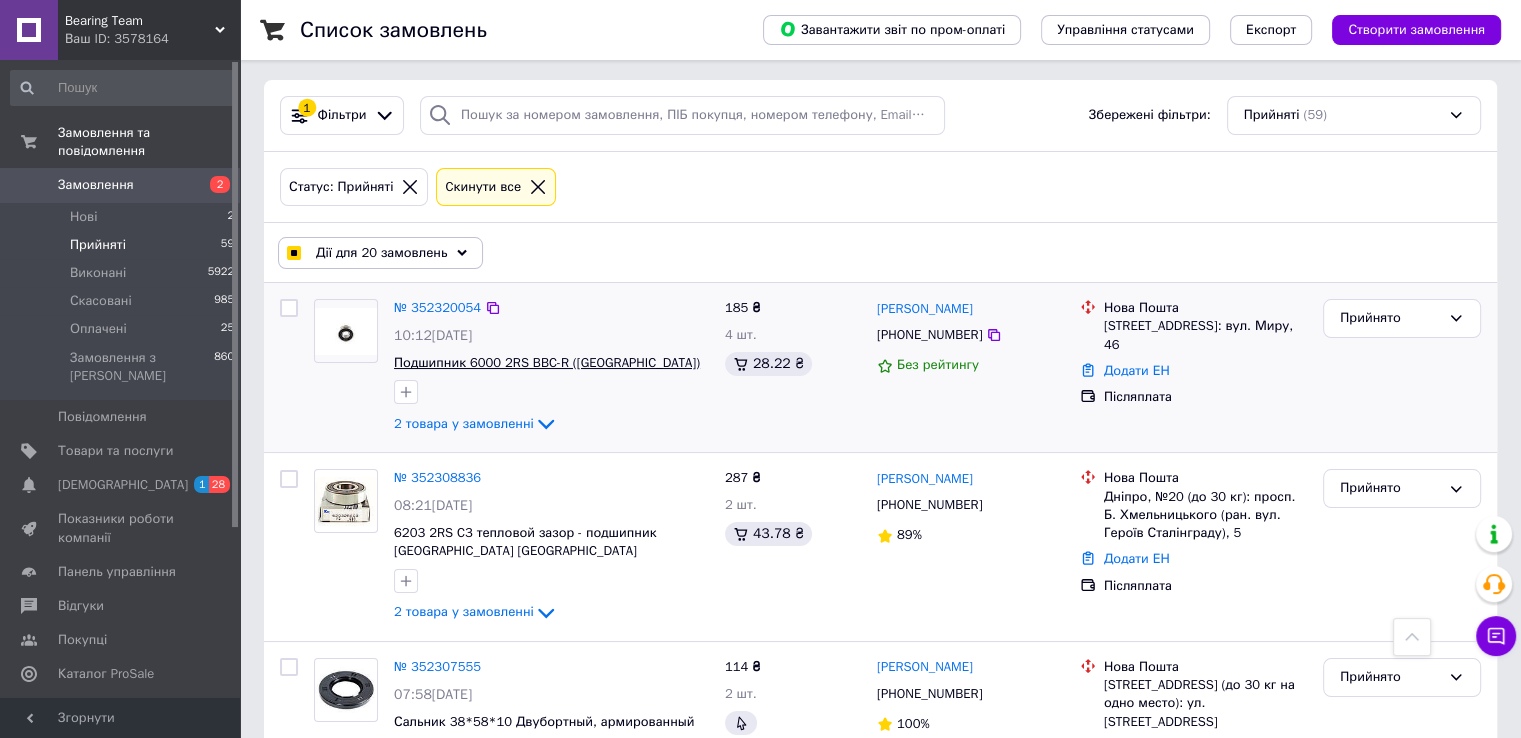 scroll, scrollTop: 0, scrollLeft: 0, axis: both 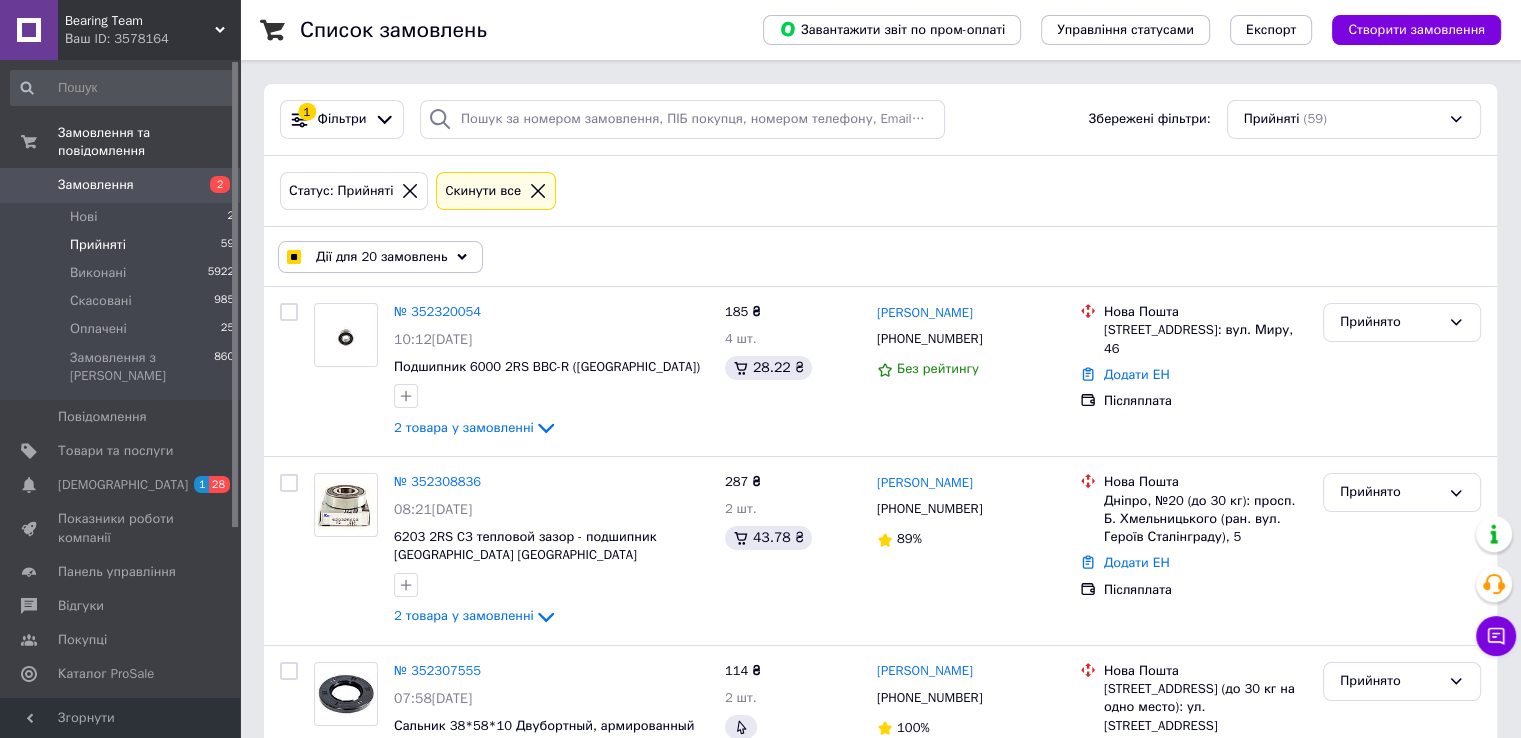 click on "Дії для 20 замовлень" at bounding box center (380, 257) 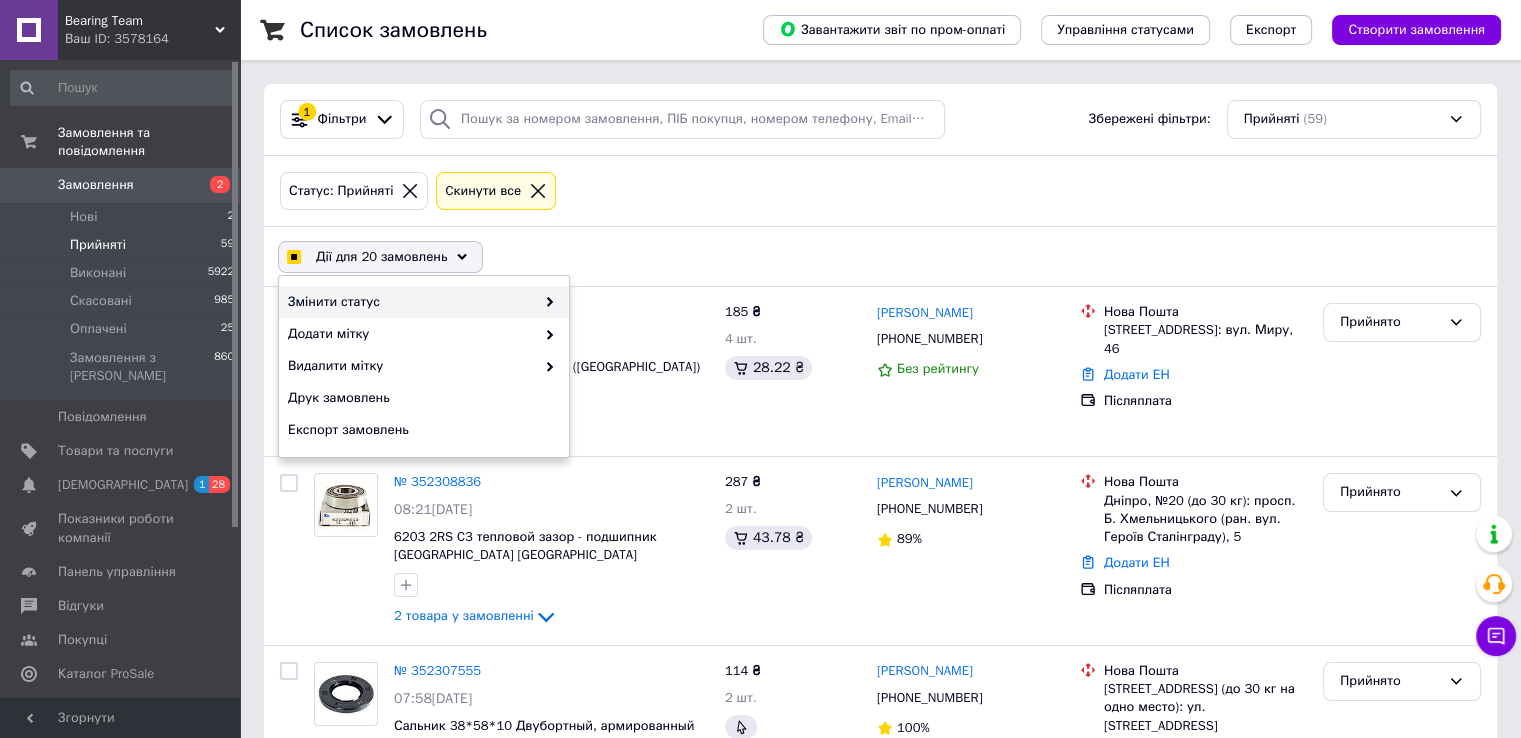 click on "Змінити статус" at bounding box center (411, 302) 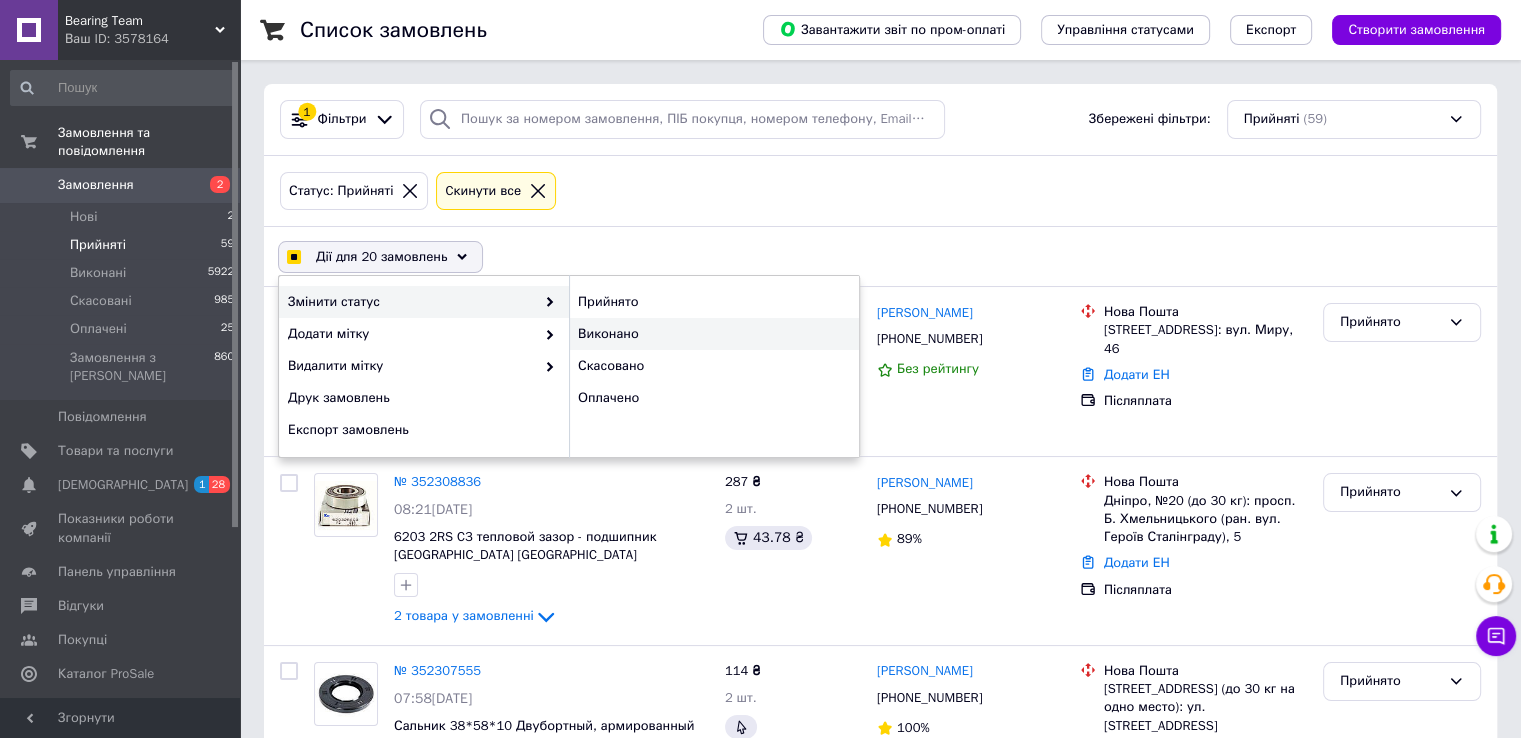 click on "Виконано" at bounding box center (714, 334) 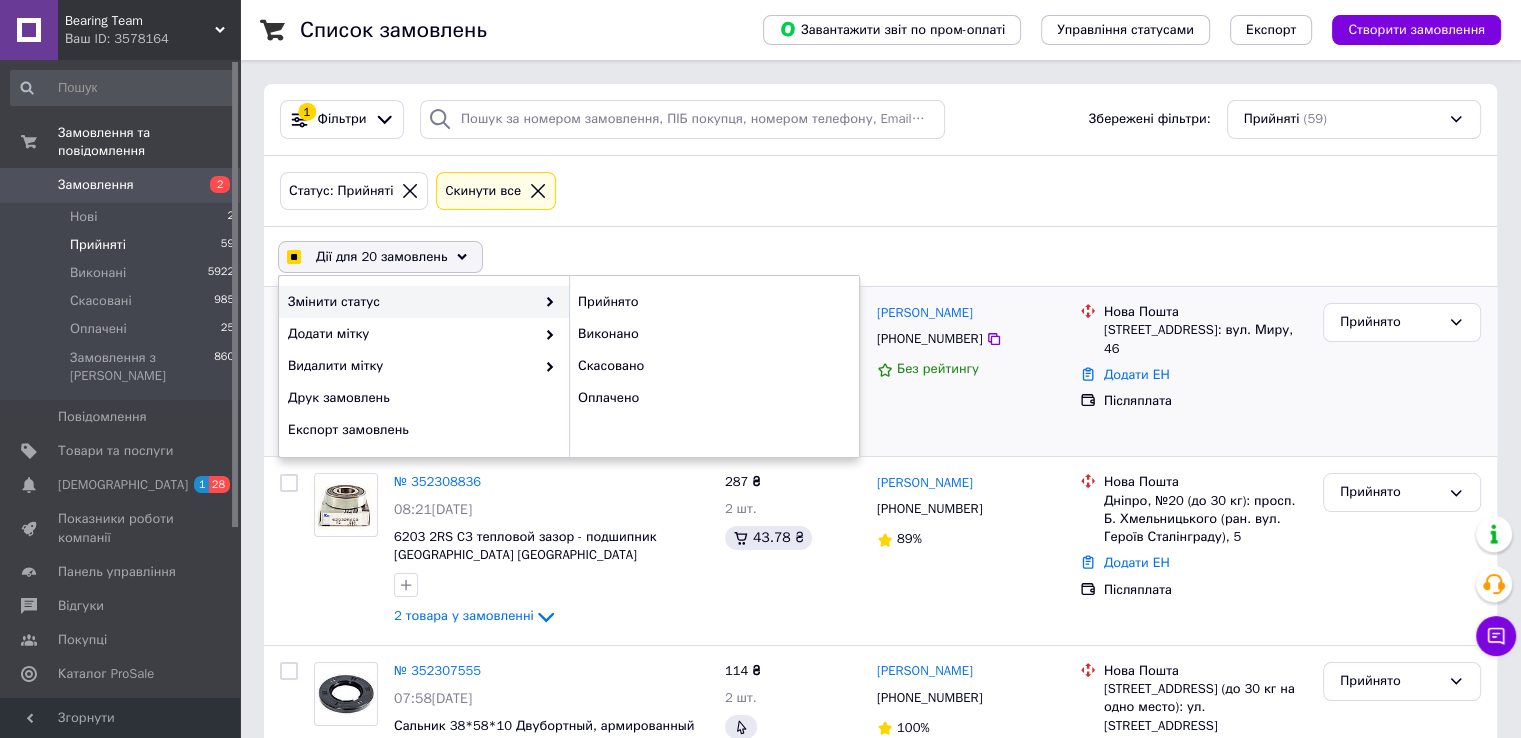 checkbox on "false" 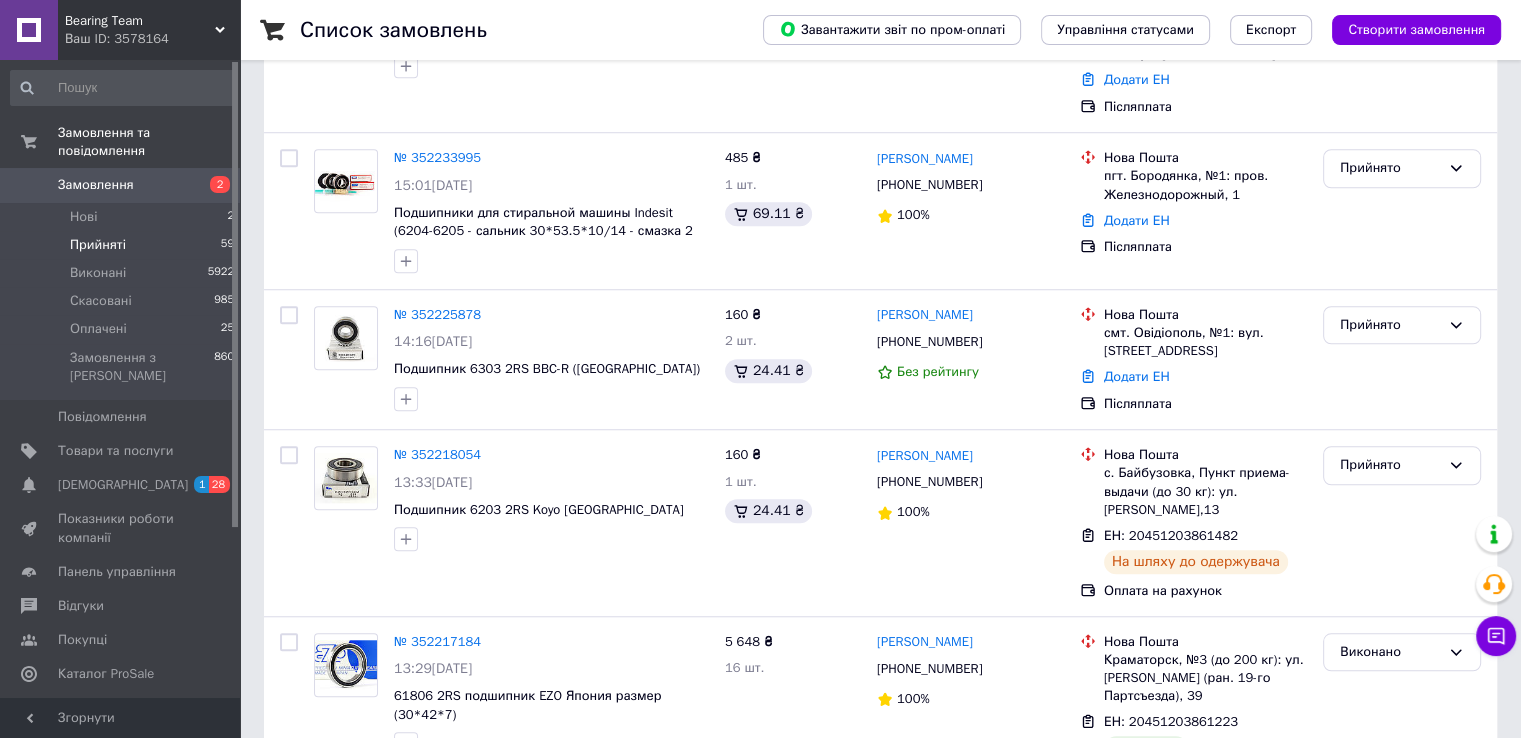 scroll, scrollTop: 1600, scrollLeft: 0, axis: vertical 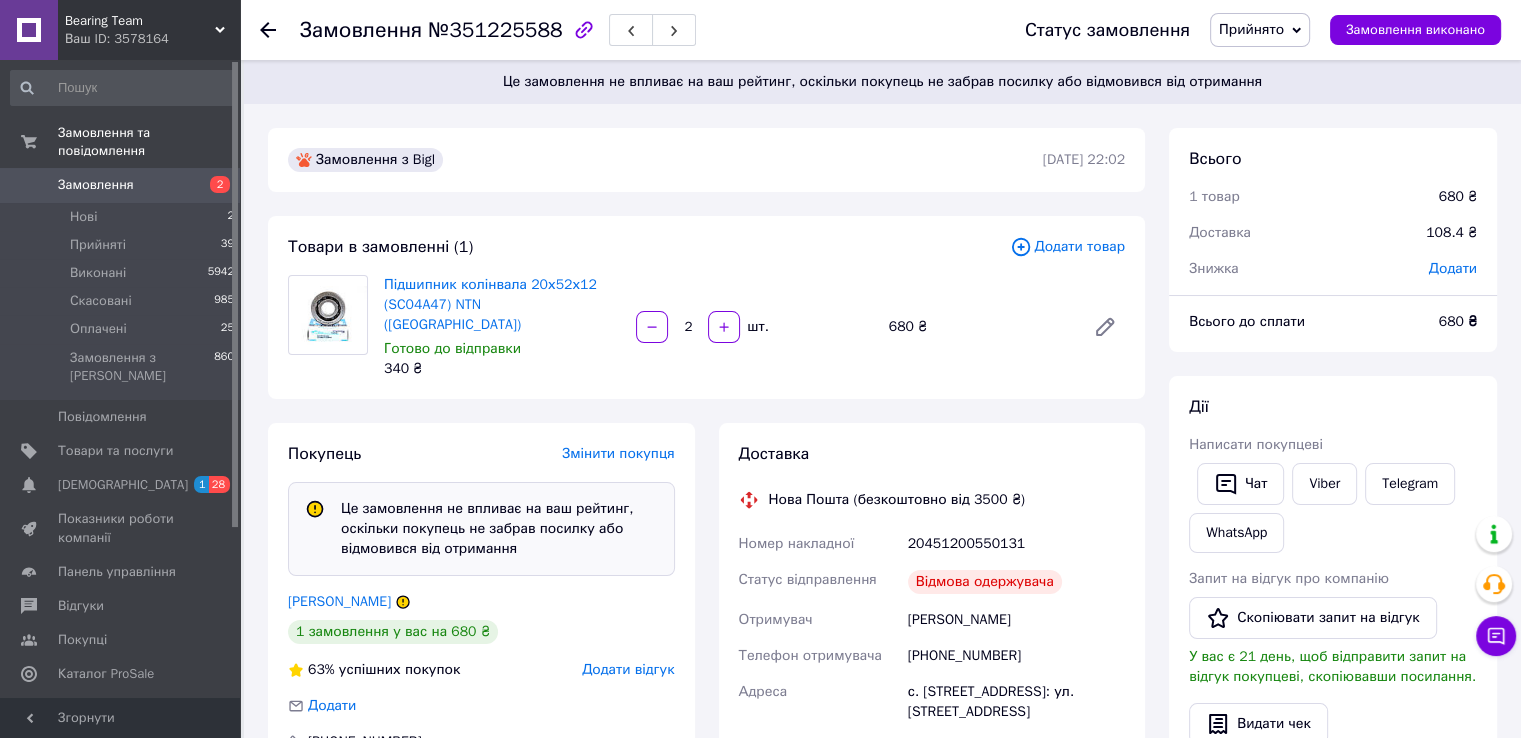 click on "Покупець Змінити покупця Це замовлення не впливає на ваш рейтинг, оскільки покупець не забрав посилку або відмовився від отримання [PERSON_NAME] 1 замовлення у вас на 680 ₴ 63%   успішних покупок Додати відгук Додати [PHONE_NUMBER]" at bounding box center [481, 617] 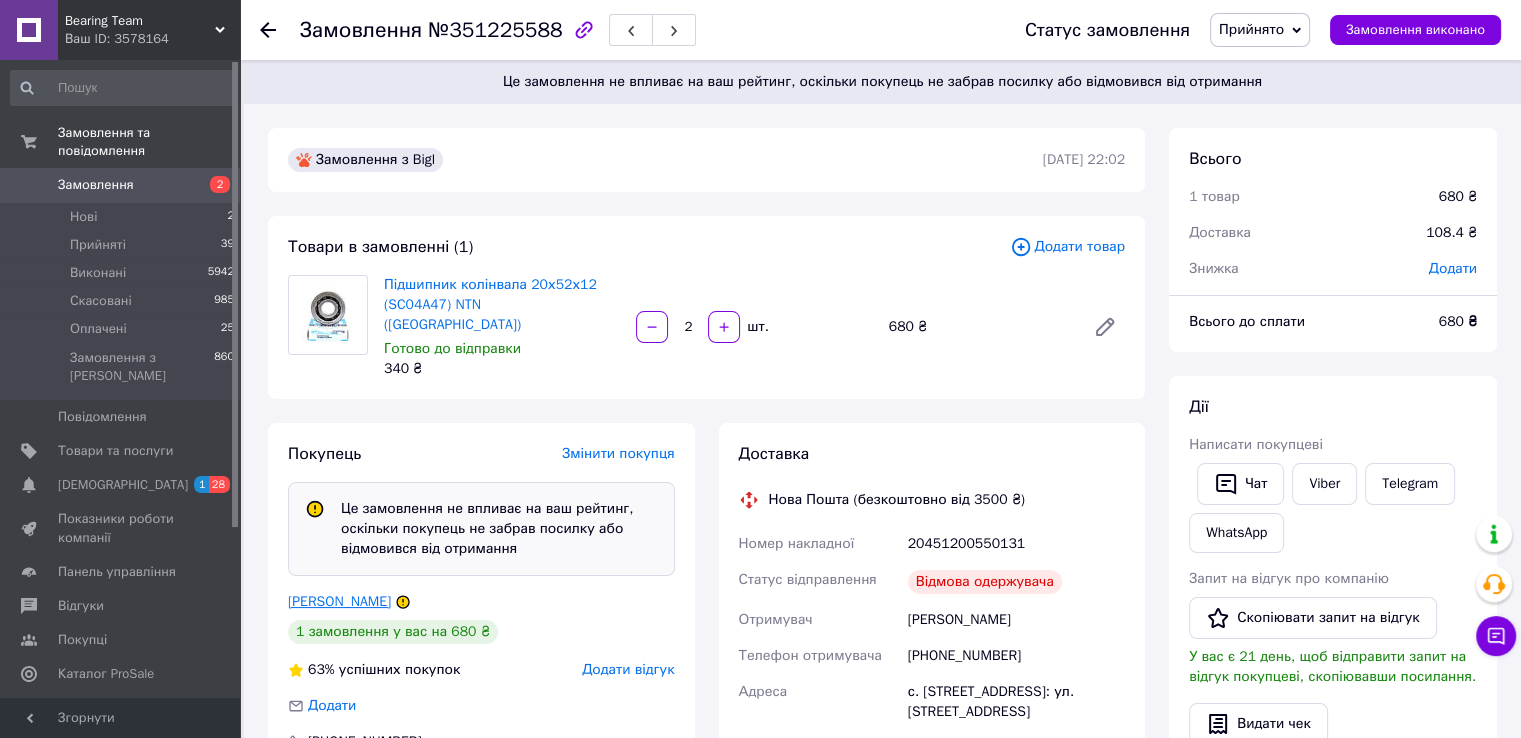 click on "[PERSON_NAME]" at bounding box center (339, 601) 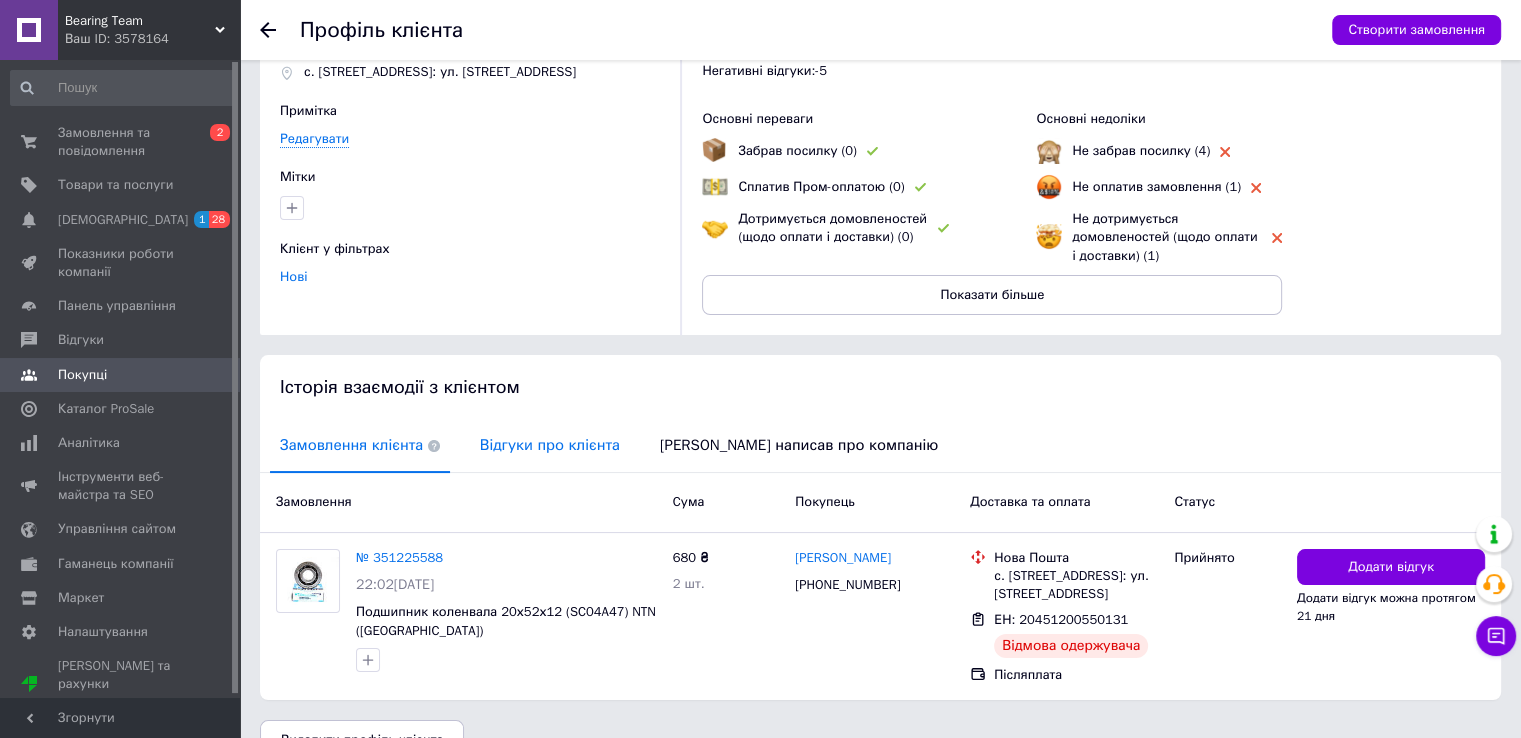 click on "Відгуки про клієнта" at bounding box center (550, 445) 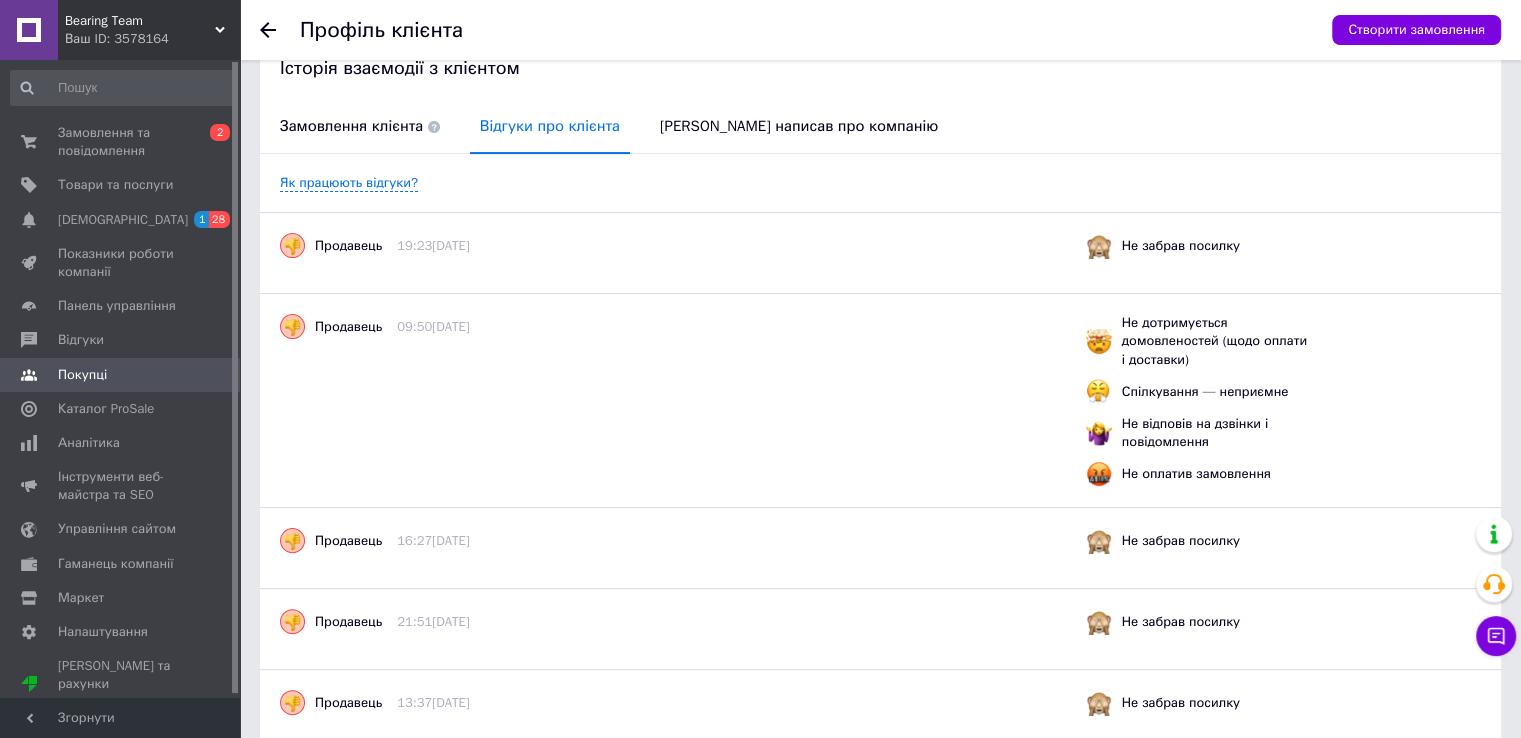 scroll, scrollTop: 19, scrollLeft: 0, axis: vertical 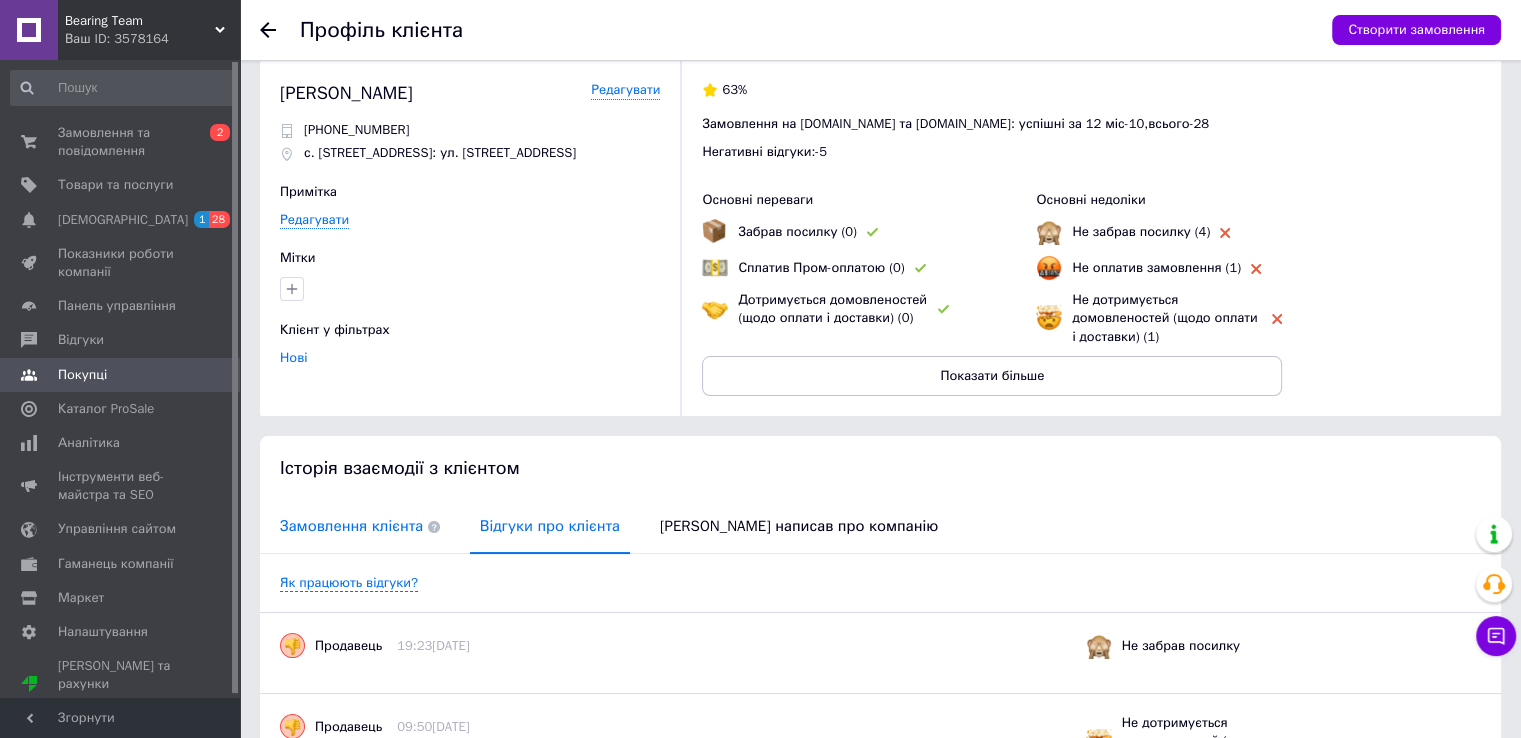 click on "Замовлення клієнта" at bounding box center [360, 526] 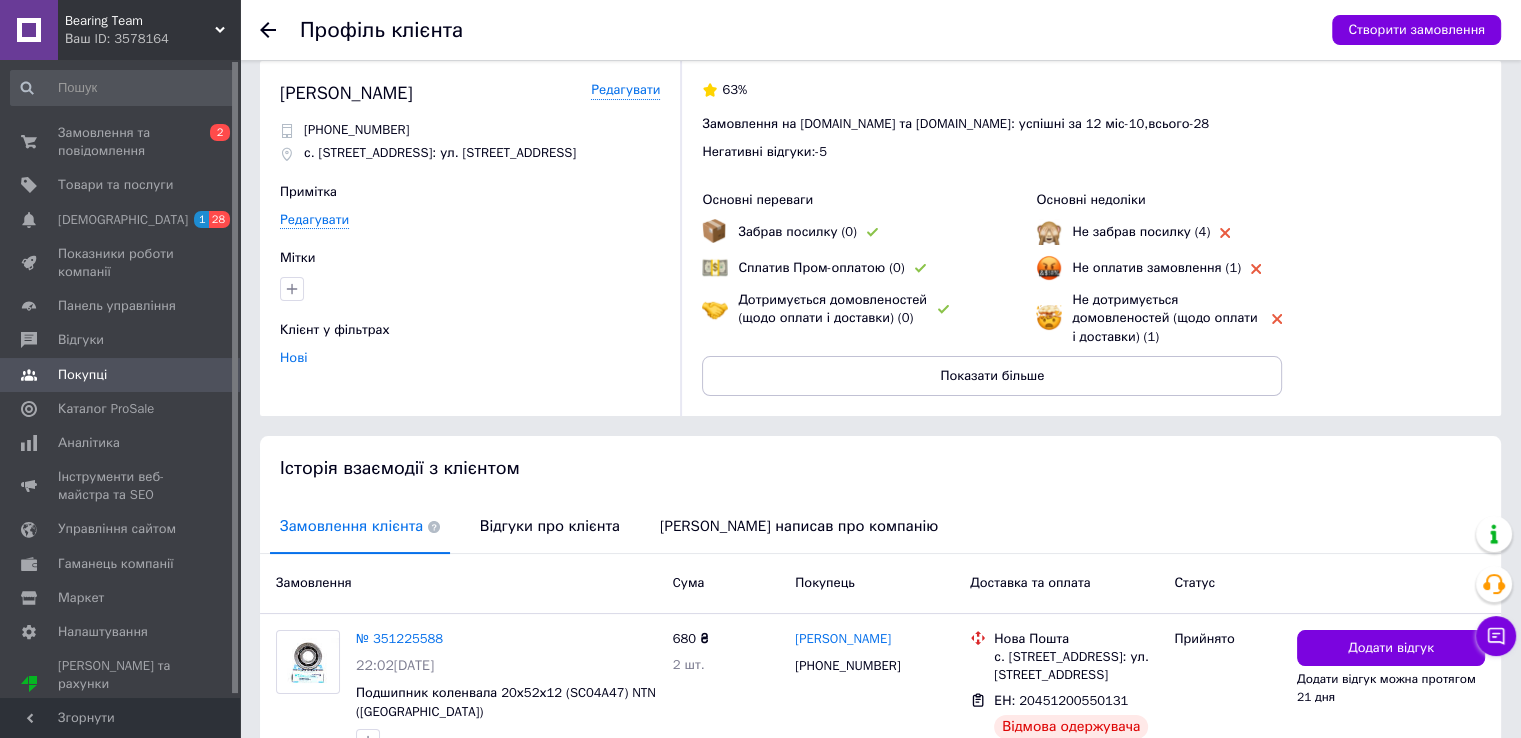 click at bounding box center [280, 30] 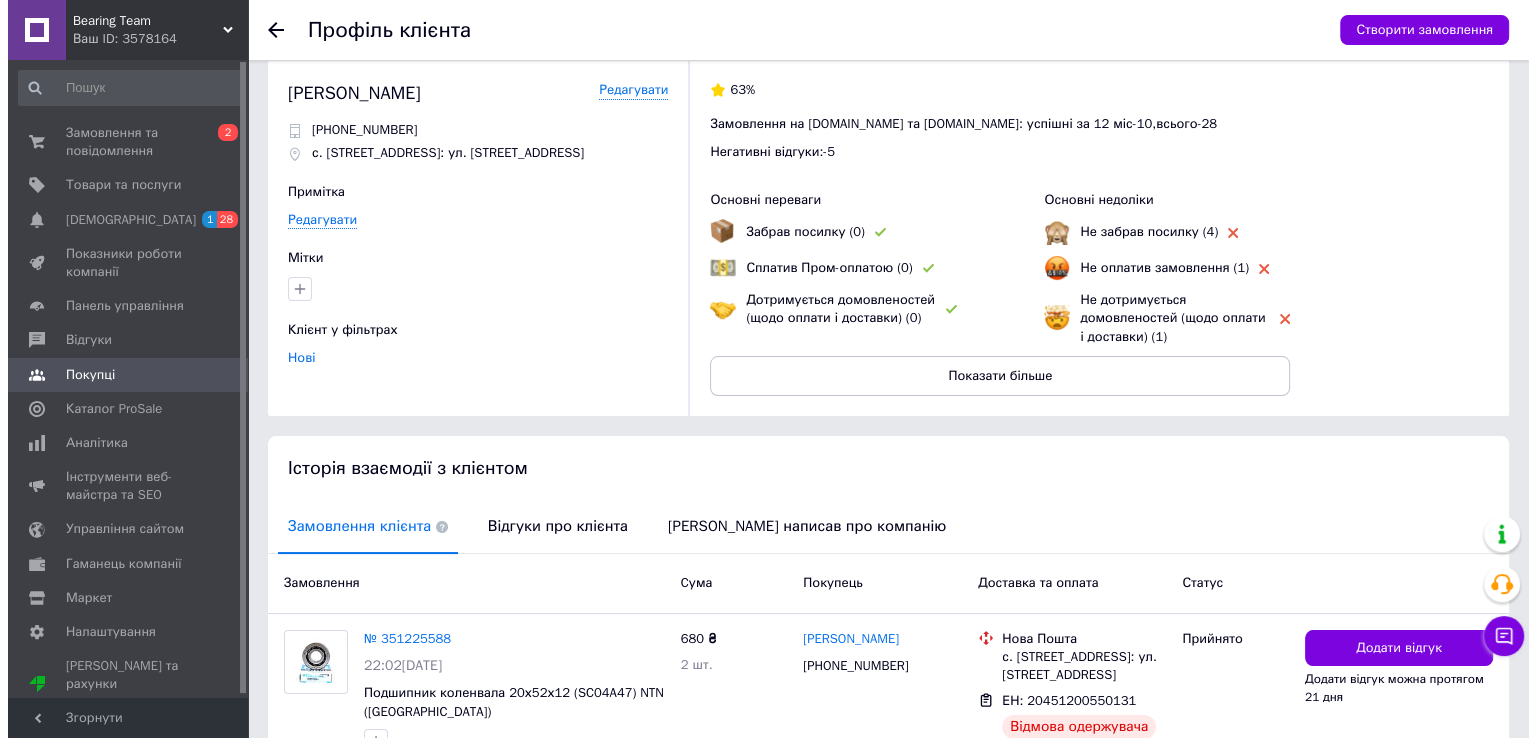 scroll, scrollTop: 0, scrollLeft: 0, axis: both 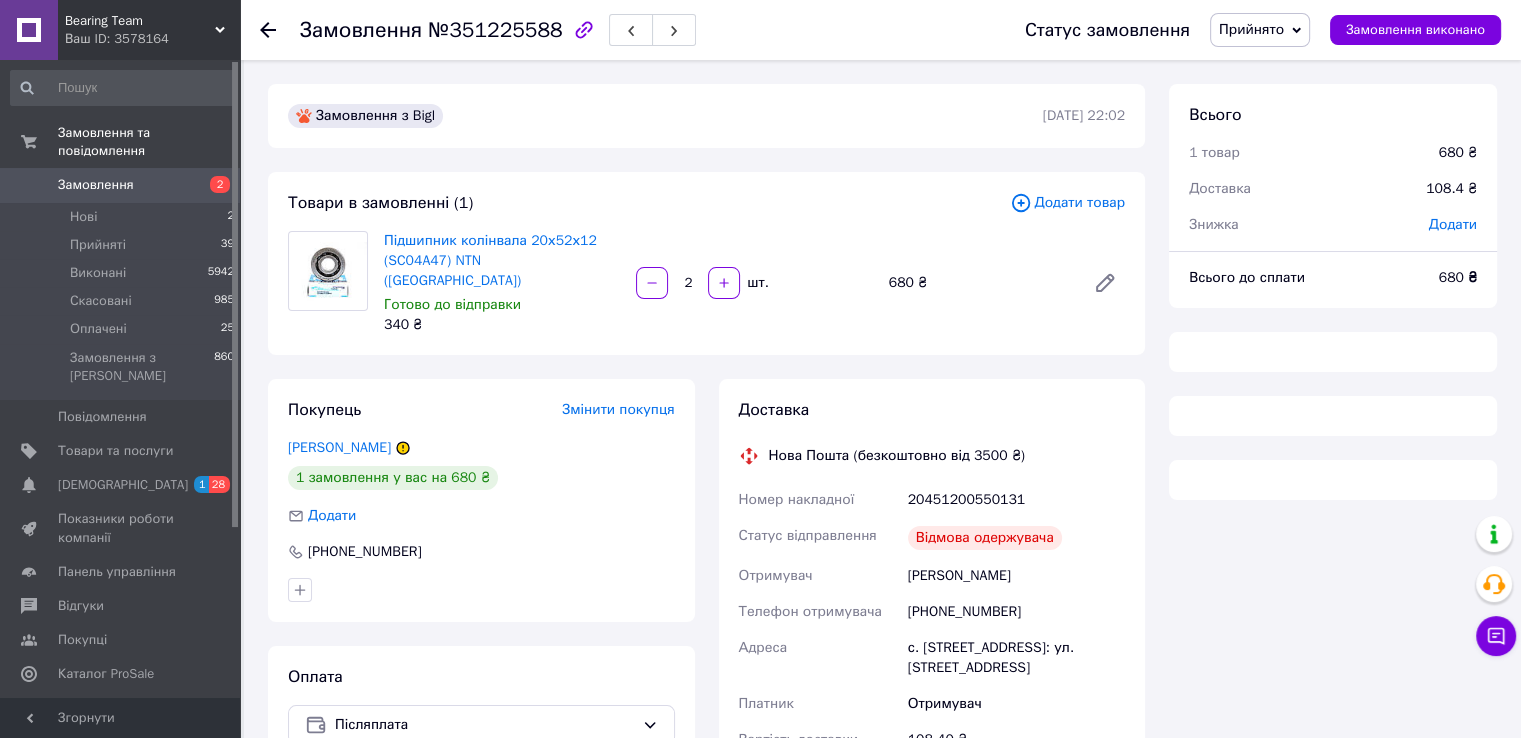 click 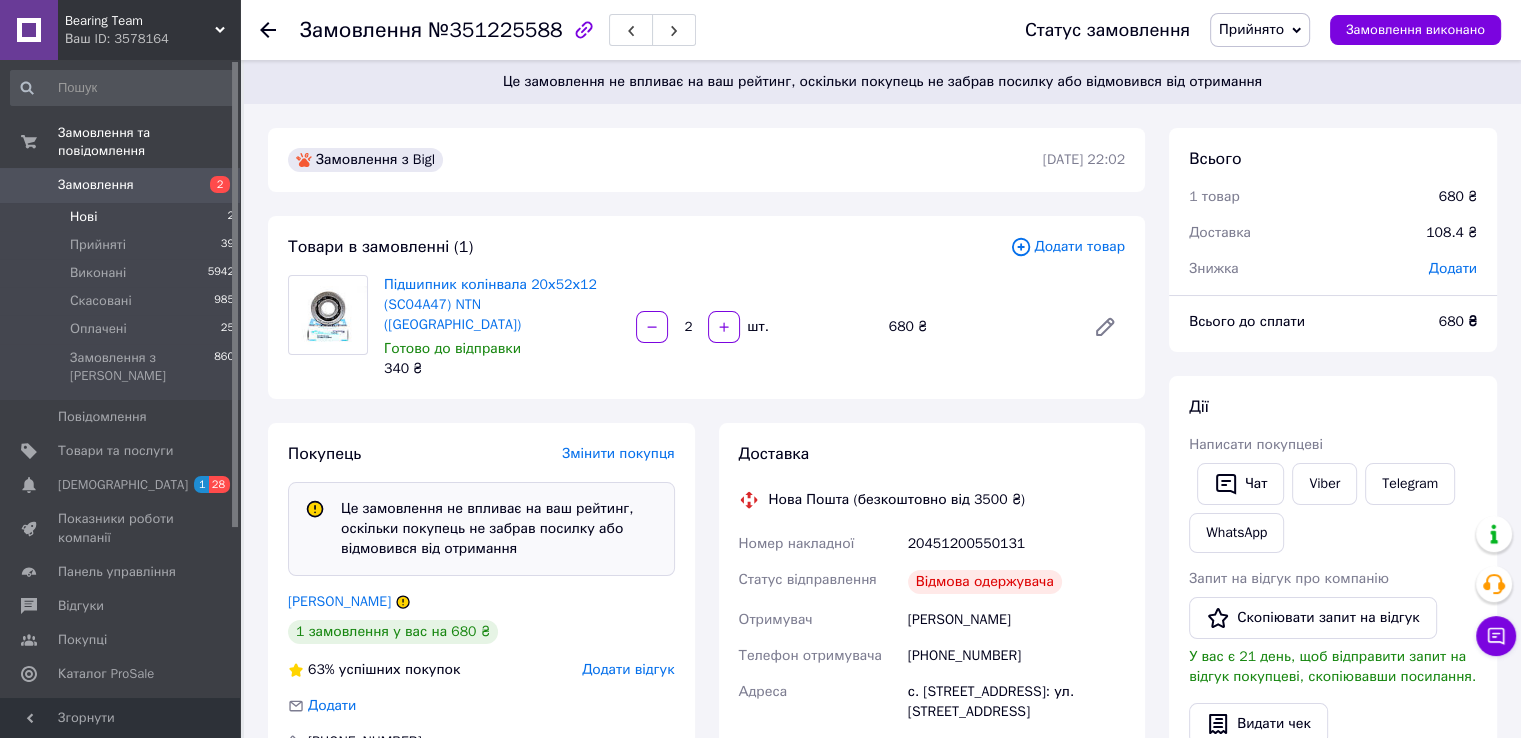 click on "Нові 2" at bounding box center [123, 217] 